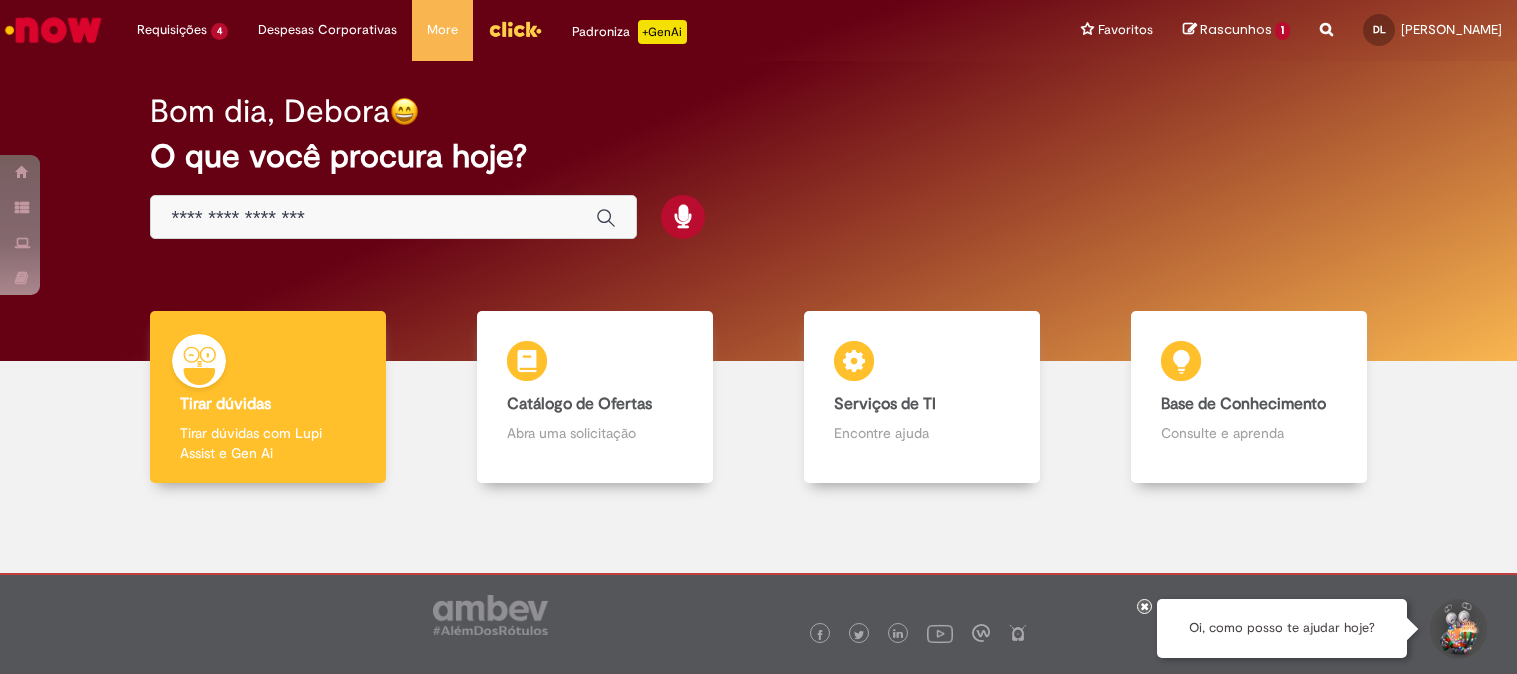 scroll, scrollTop: 0, scrollLeft: 0, axis: both 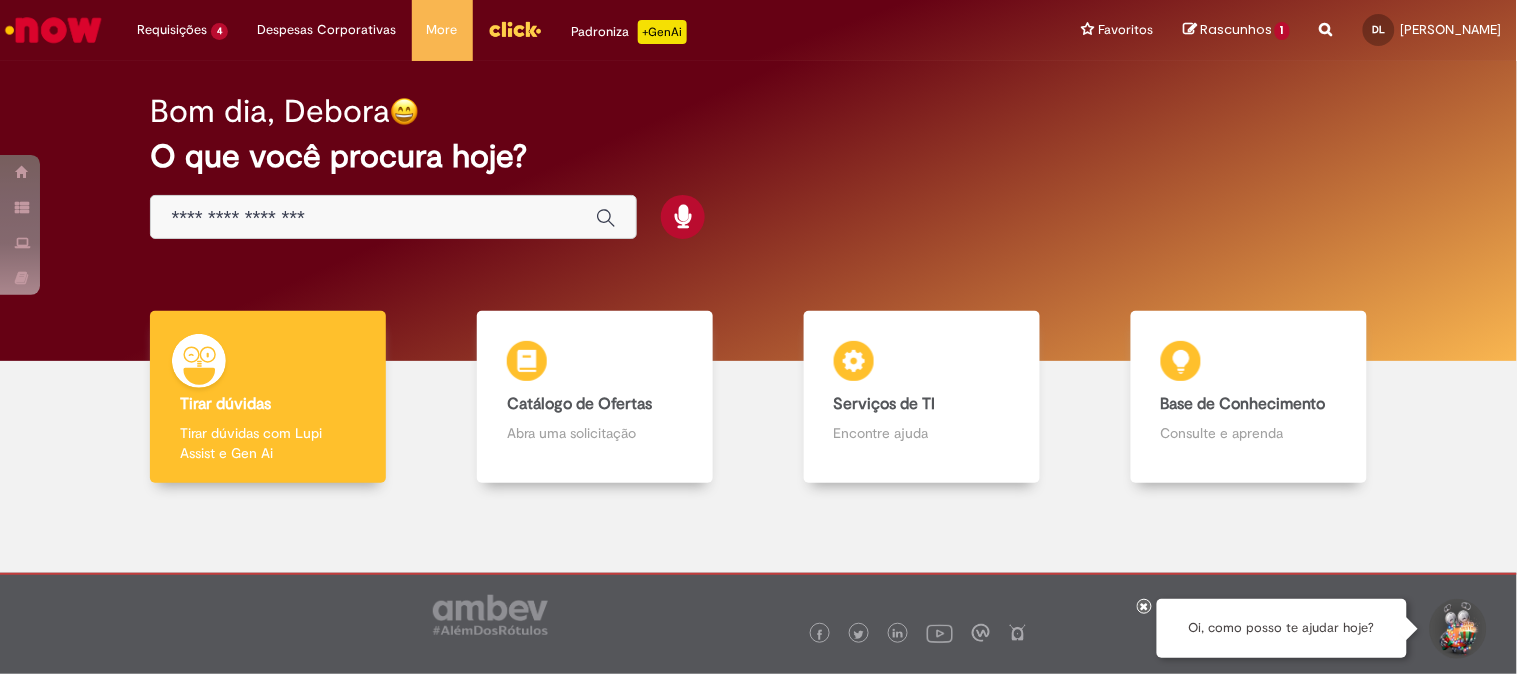 click at bounding box center (373, 218) 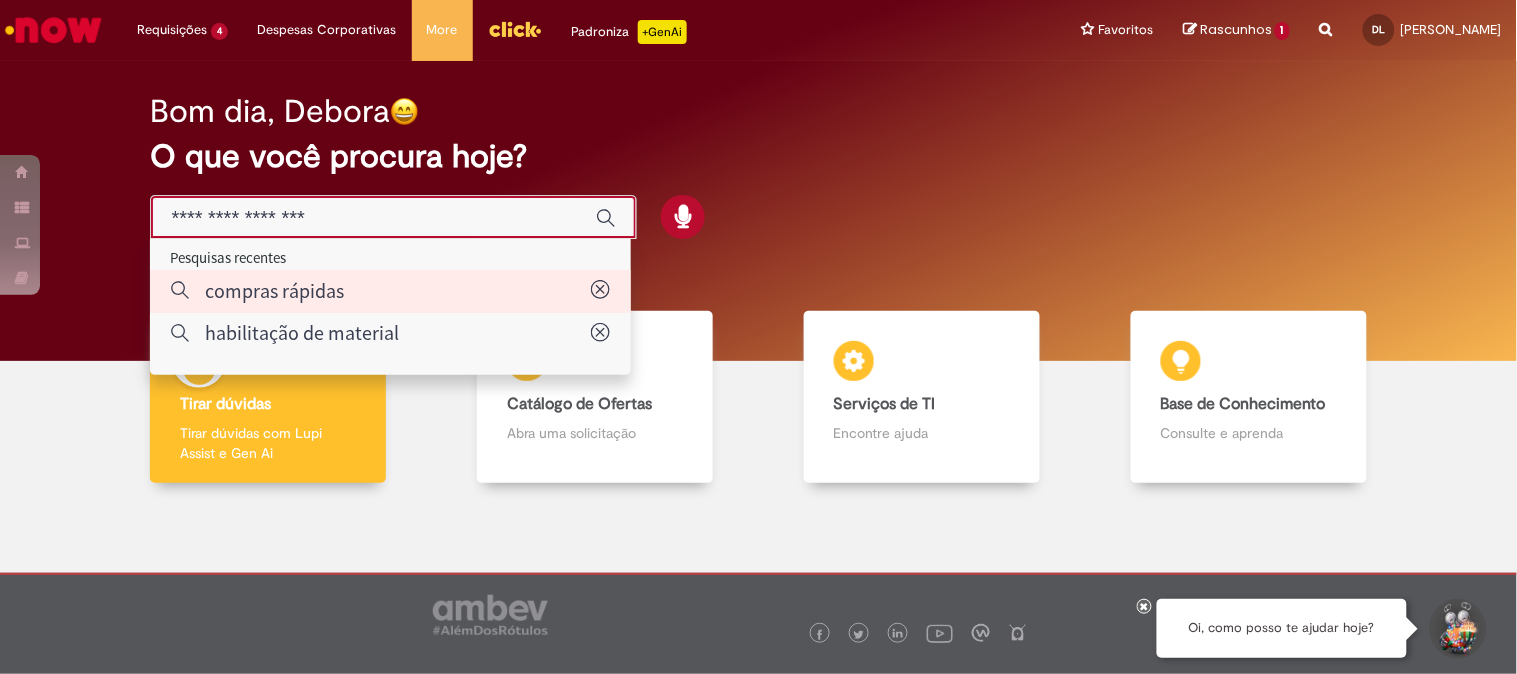 type on "**********" 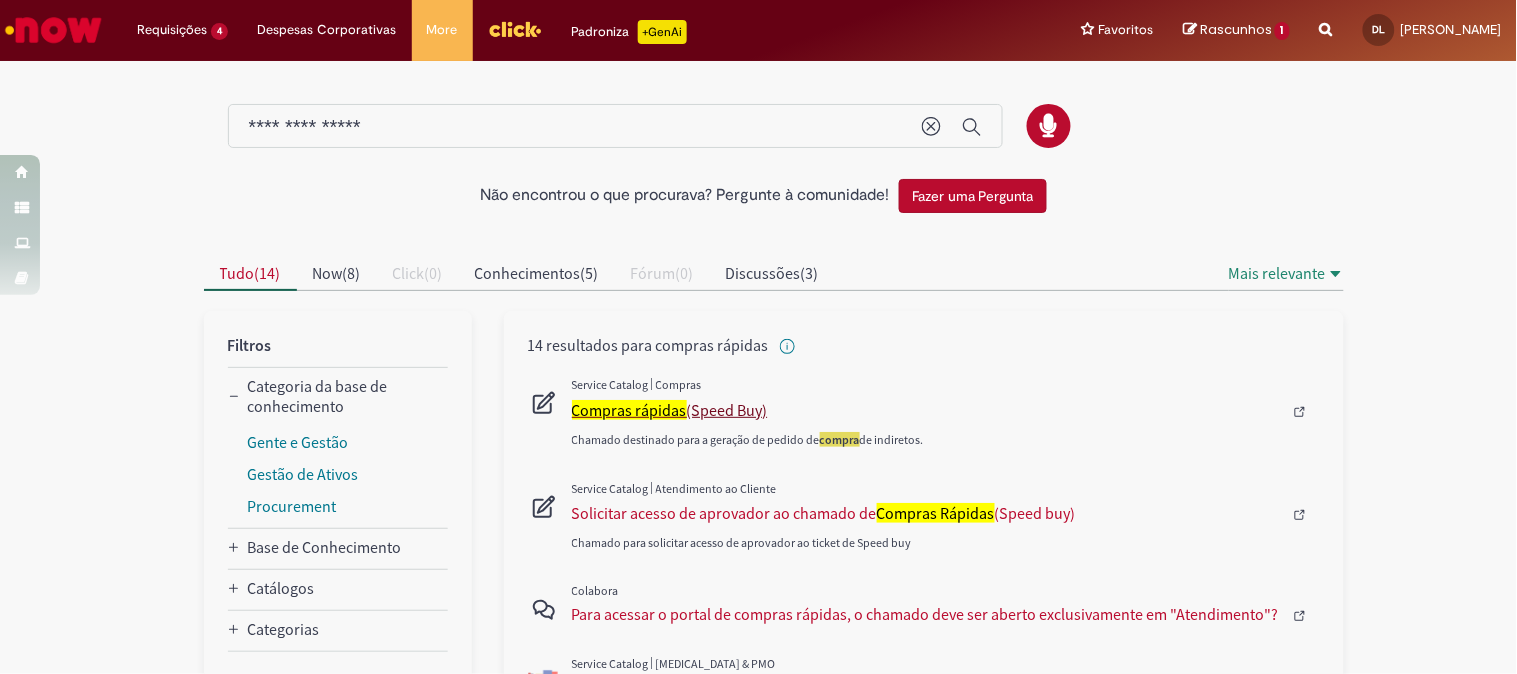 click on "Compras rápidas  (Speed Buy)" at bounding box center [927, 410] 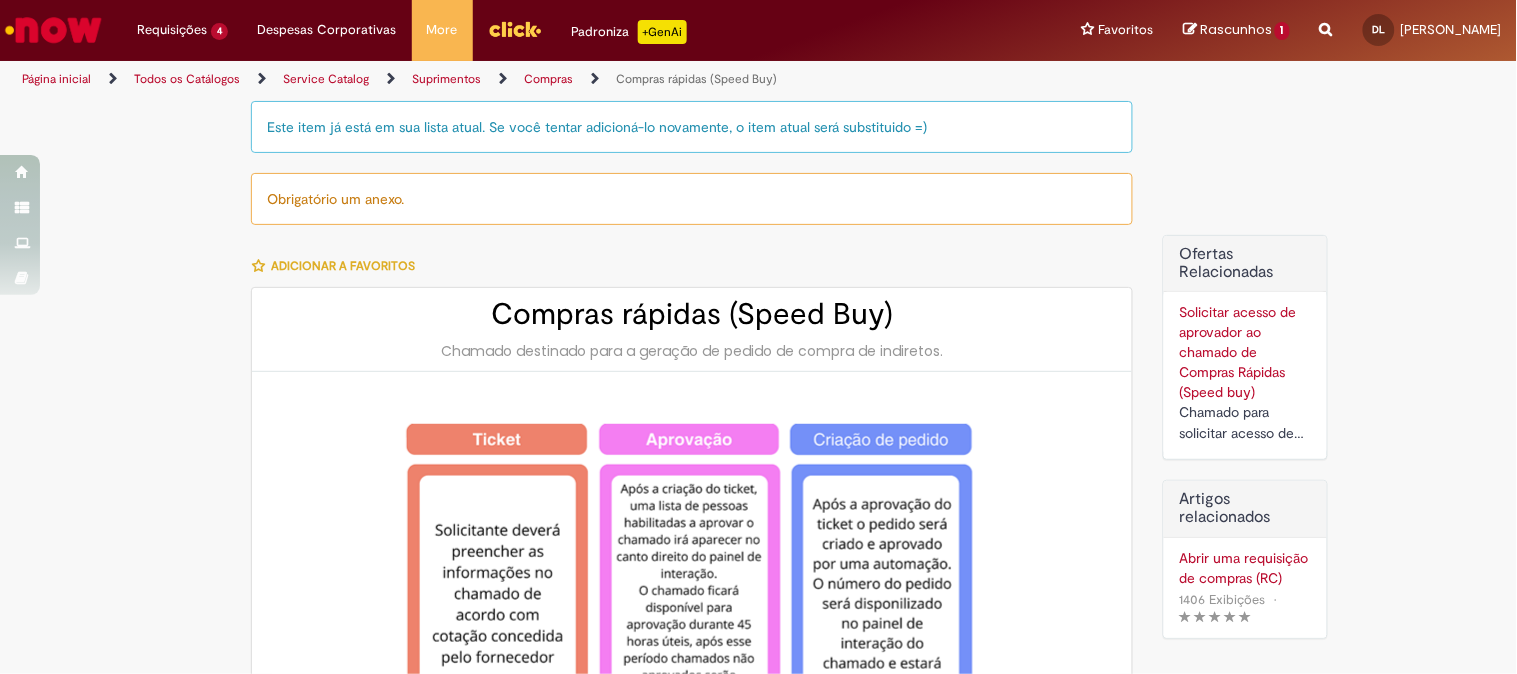 type on "********" 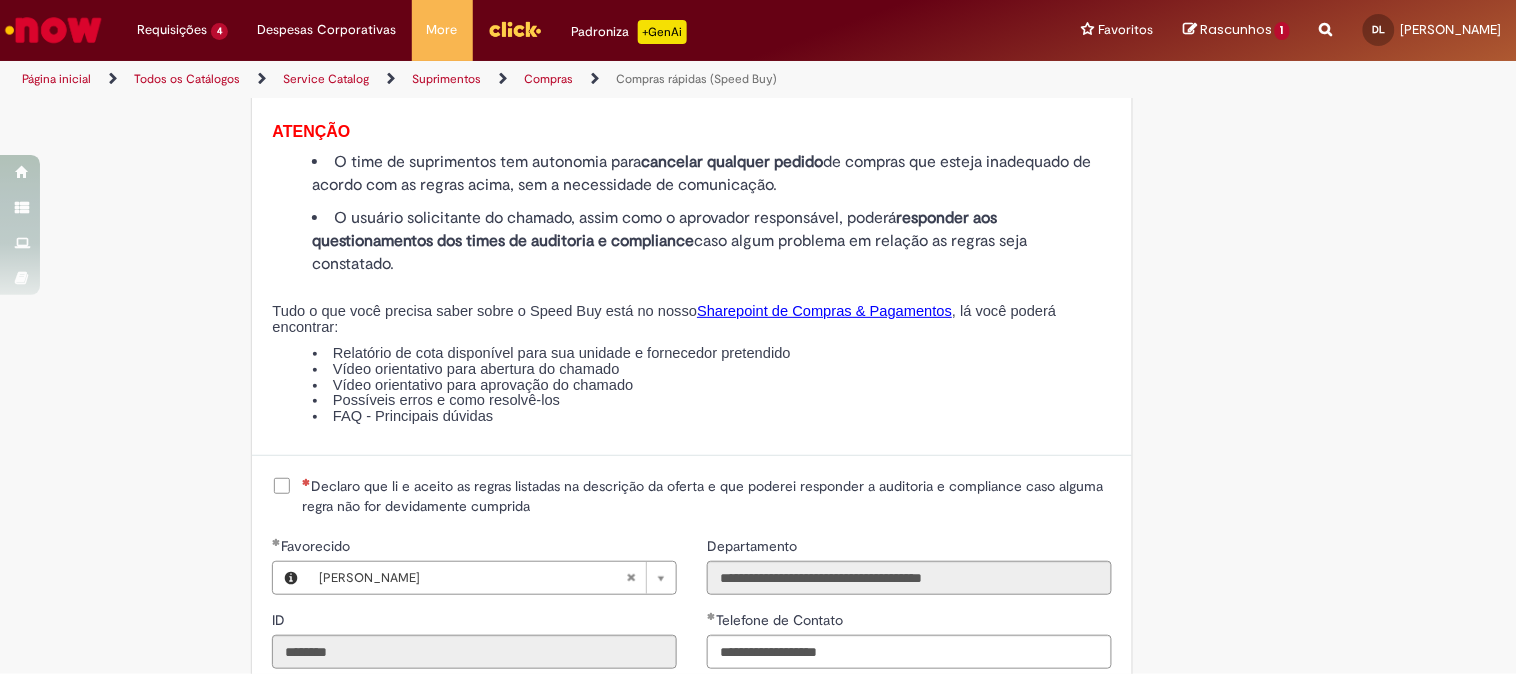 scroll, scrollTop: 2333, scrollLeft: 0, axis: vertical 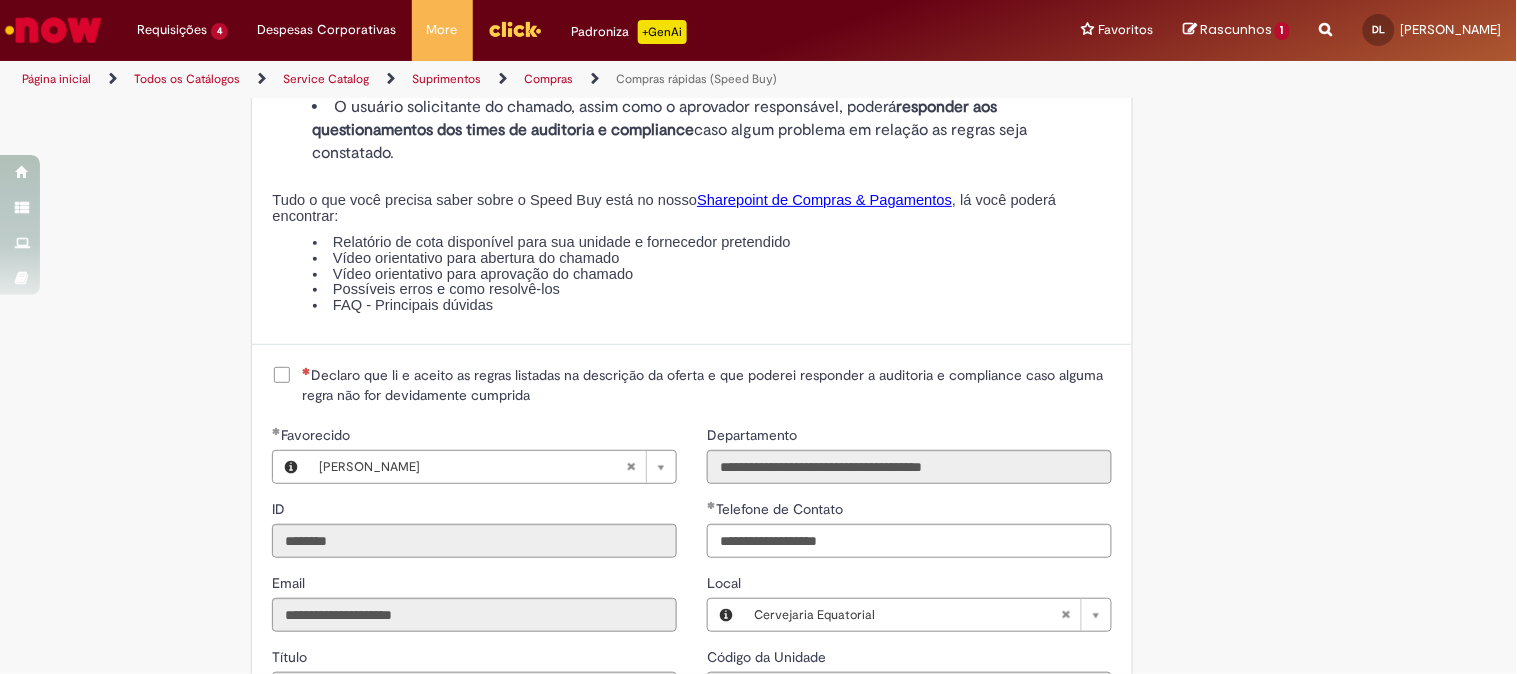click on "Declaro que li e aceito as regras listadas na descrição da oferta e que poderei responder a auditoria e compliance caso alguma regra não for devidamente cumprida" at bounding box center [707, 385] 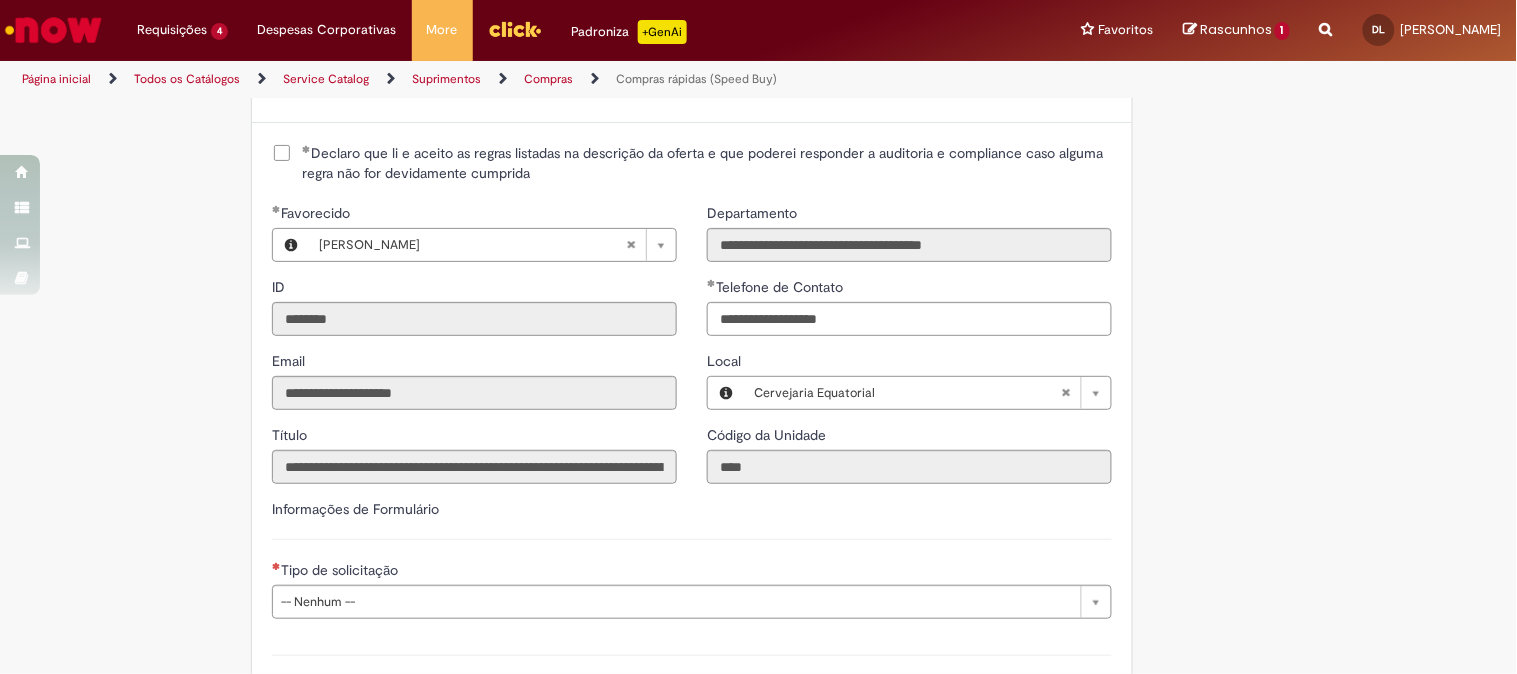 scroll, scrollTop: 2666, scrollLeft: 0, axis: vertical 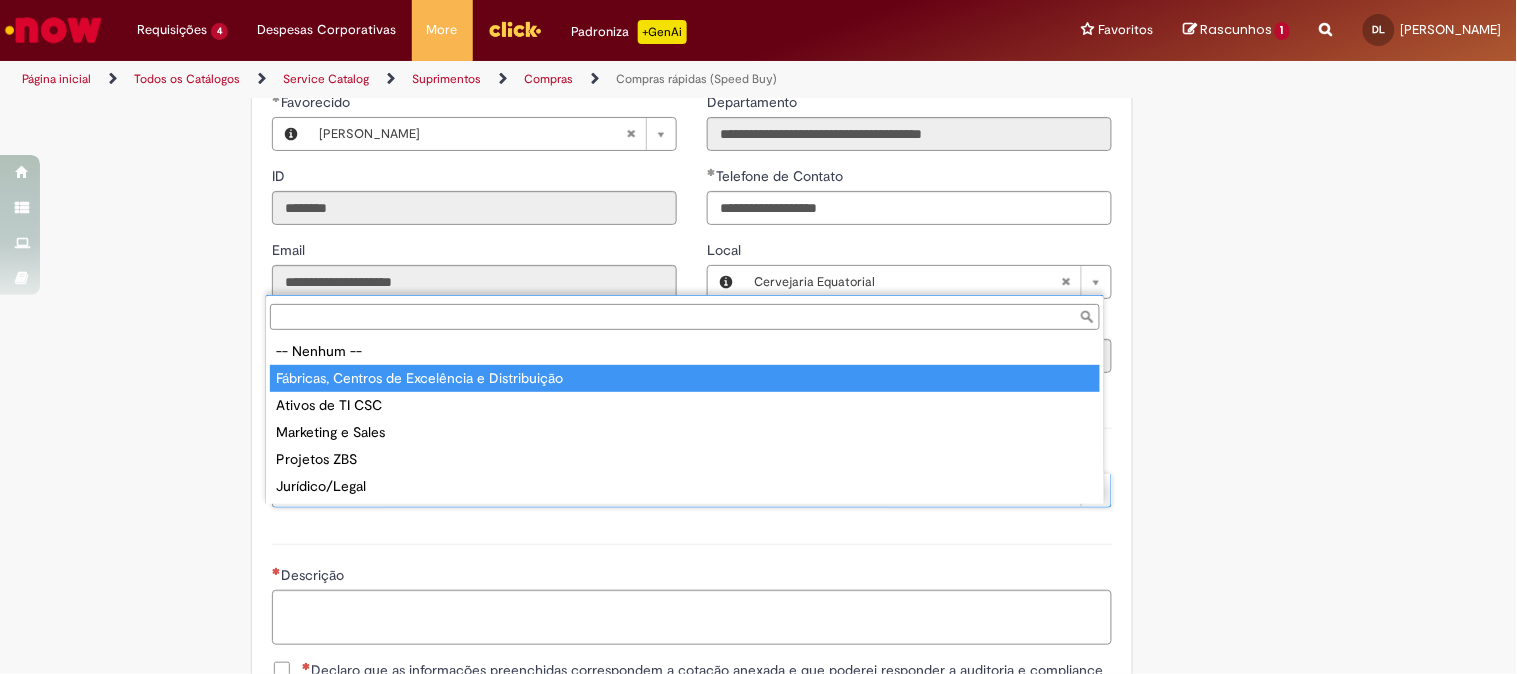 type on "**********" 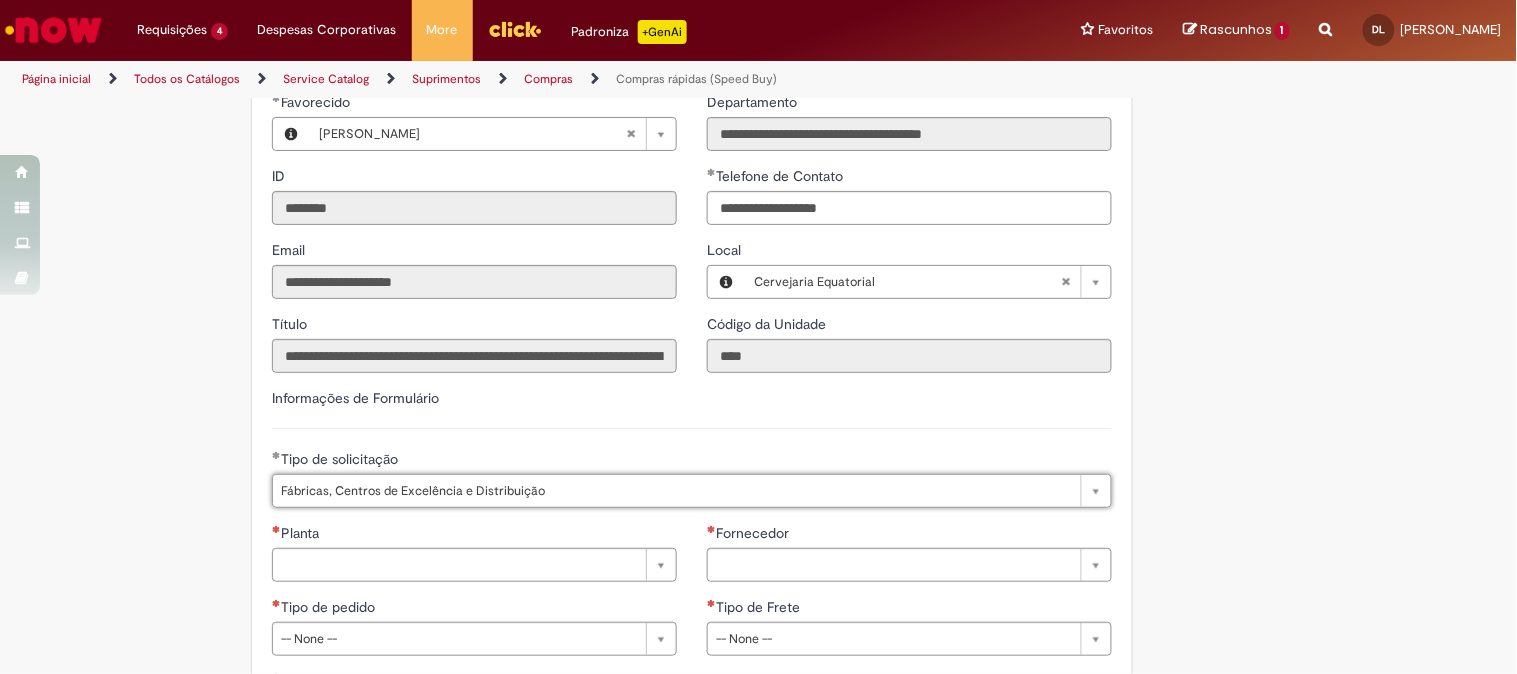 scroll, scrollTop: 3000, scrollLeft: 0, axis: vertical 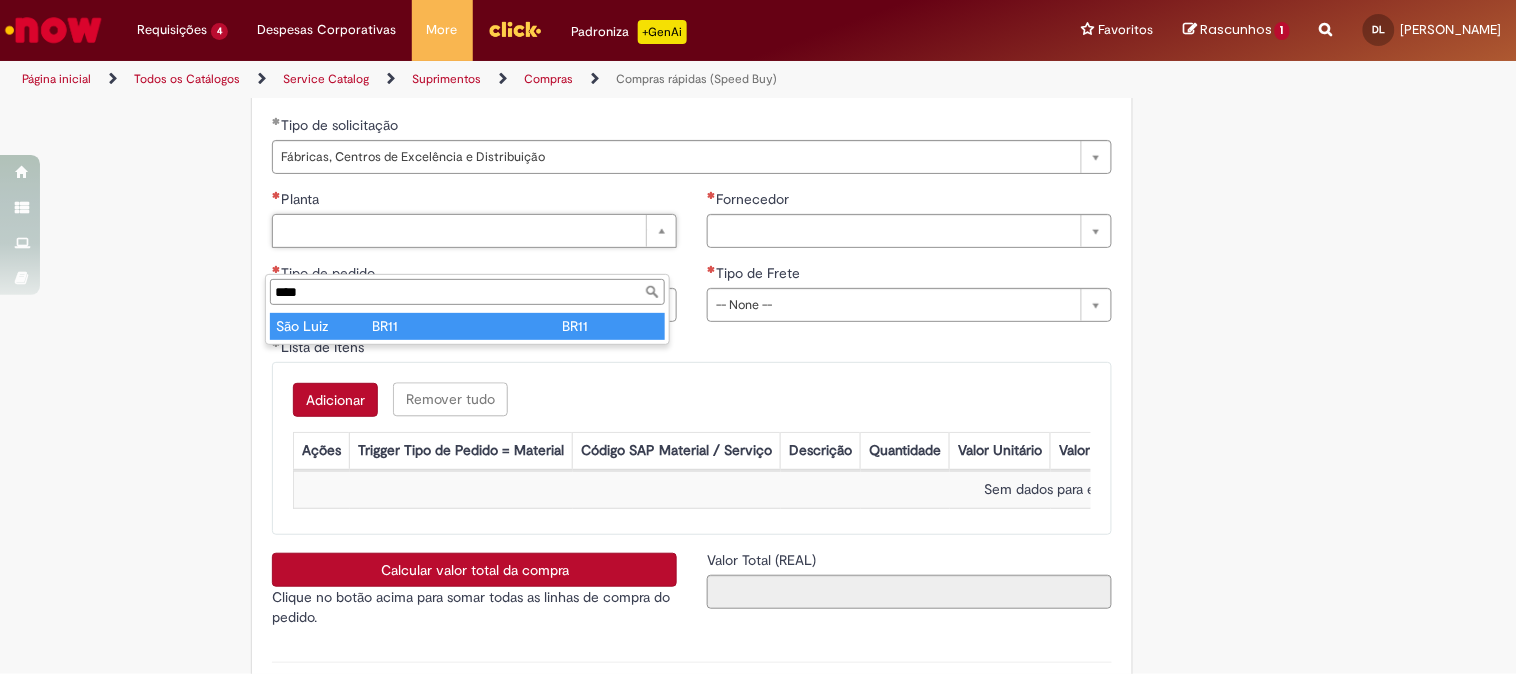 type on "****" 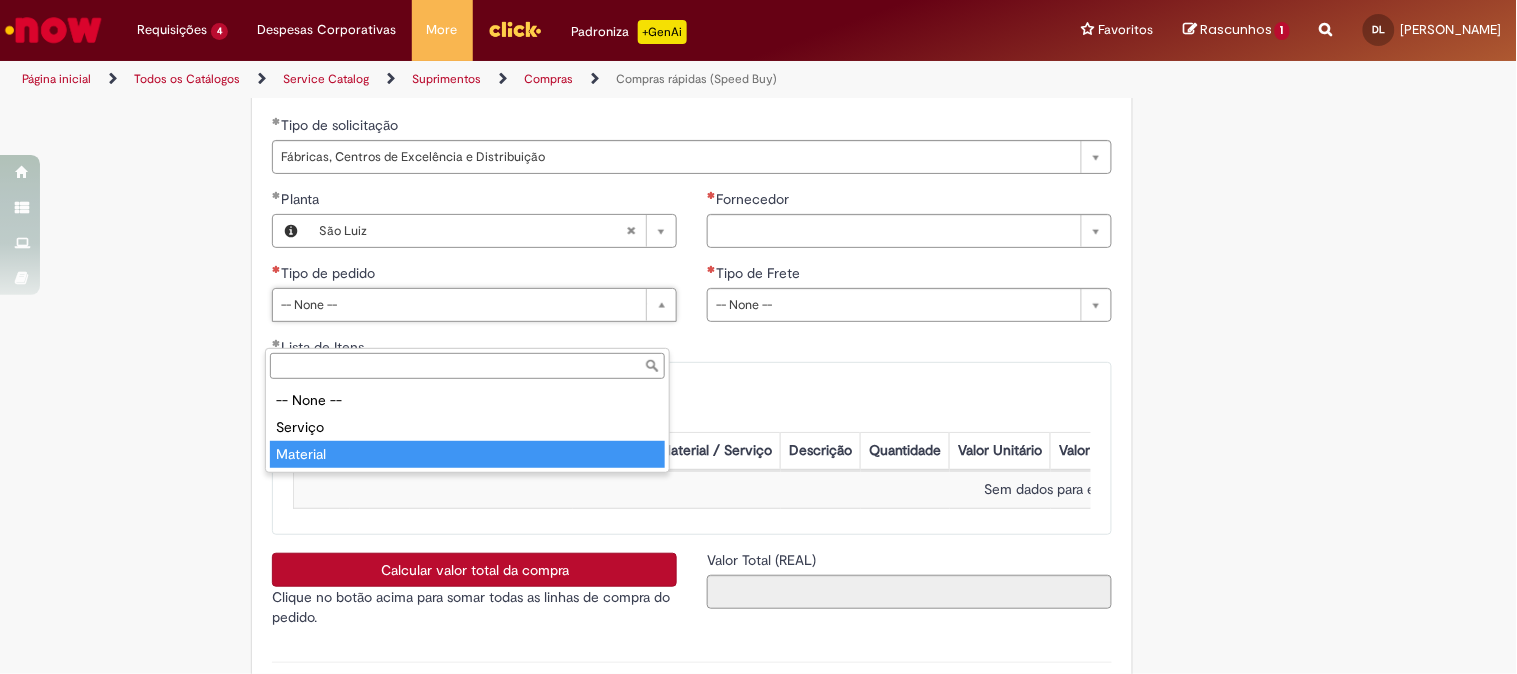 type on "********" 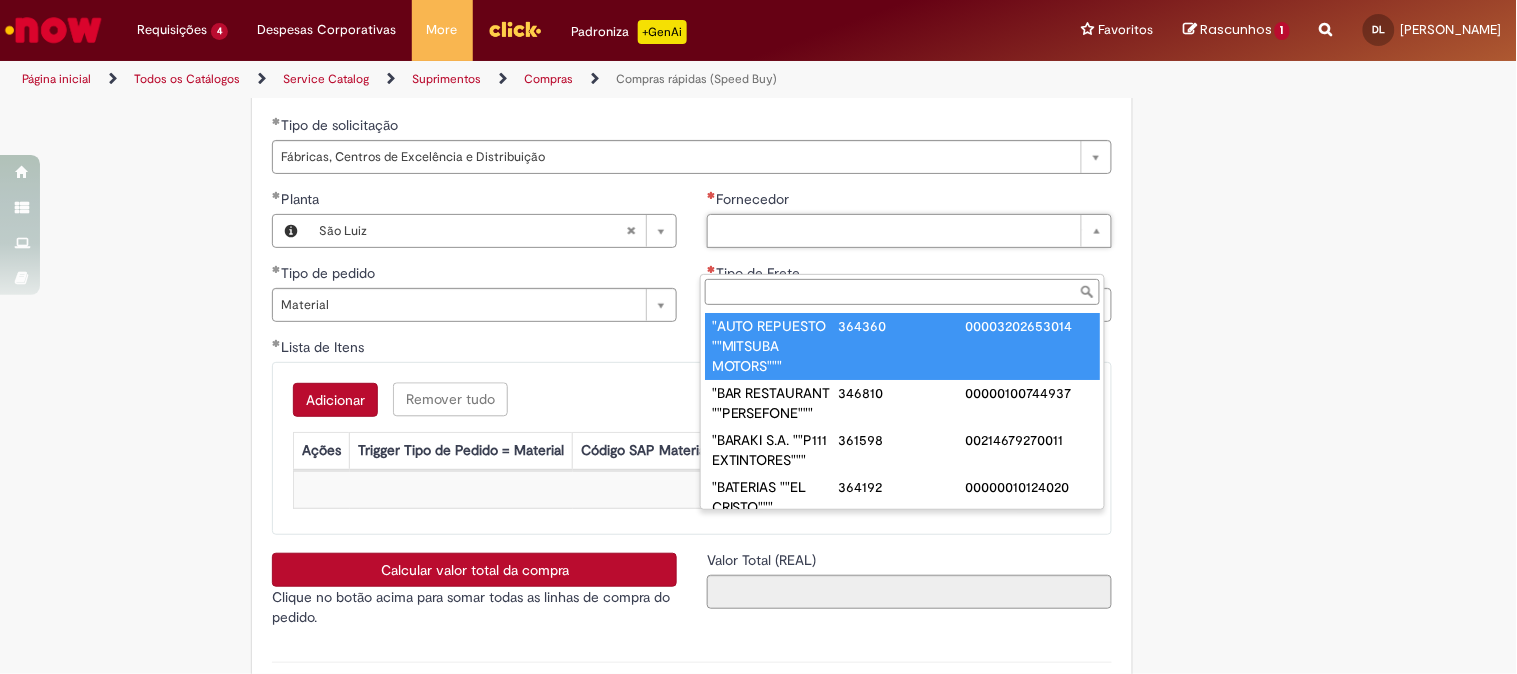 paste on "**********" 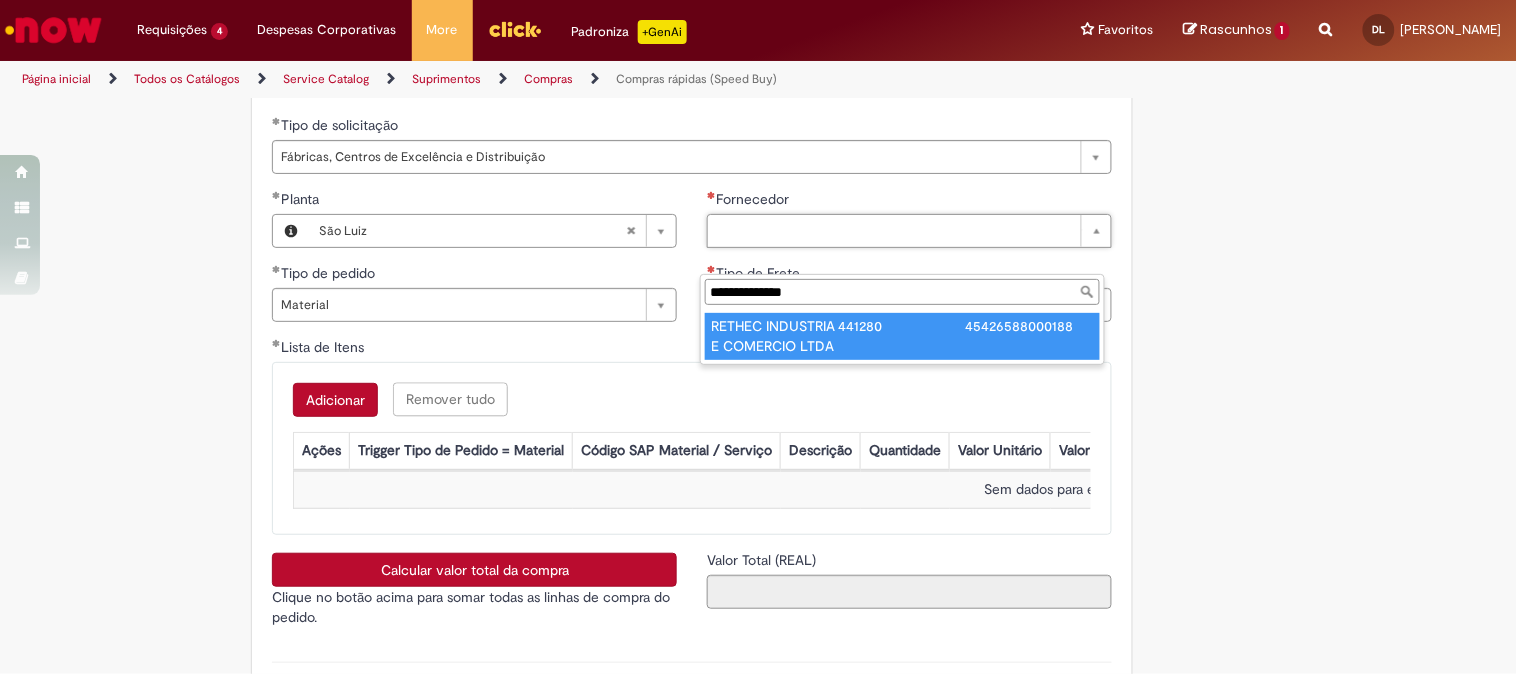type on "**********" 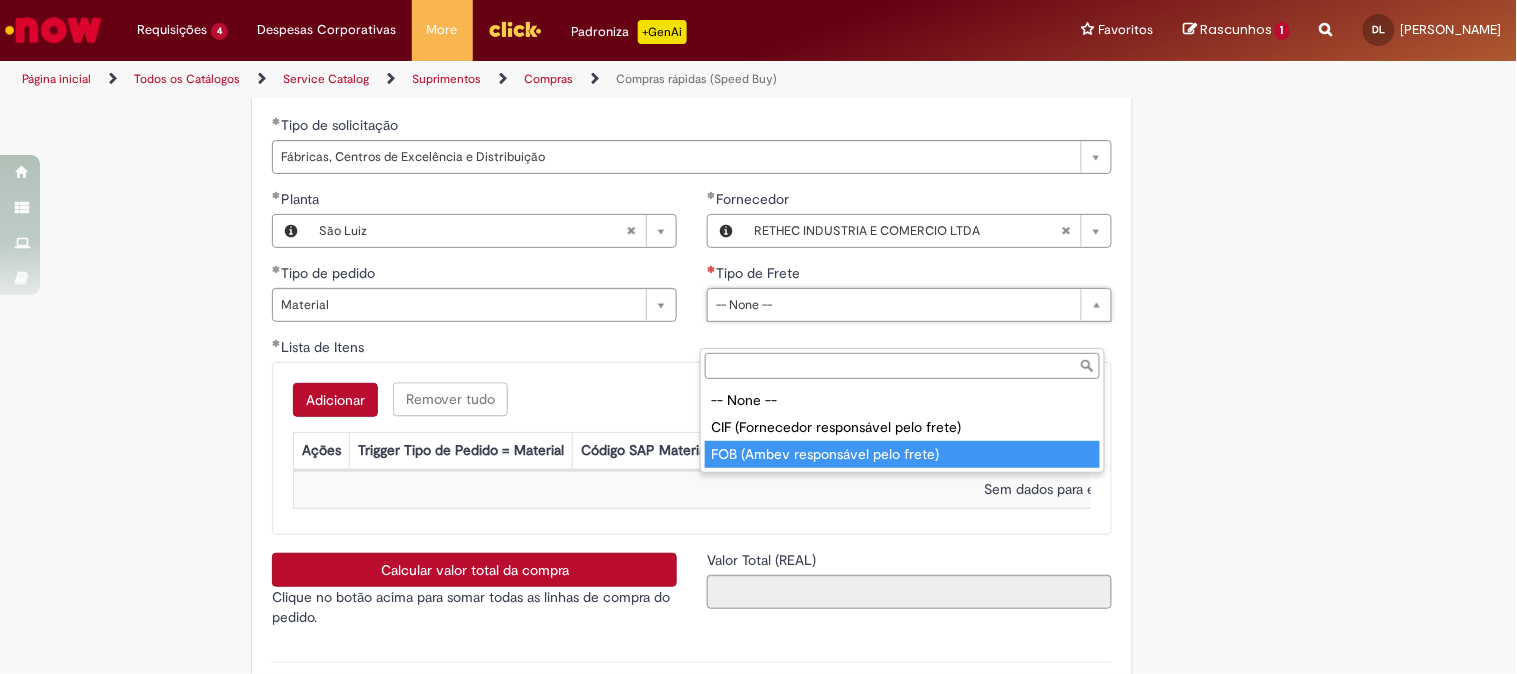 type on "**********" 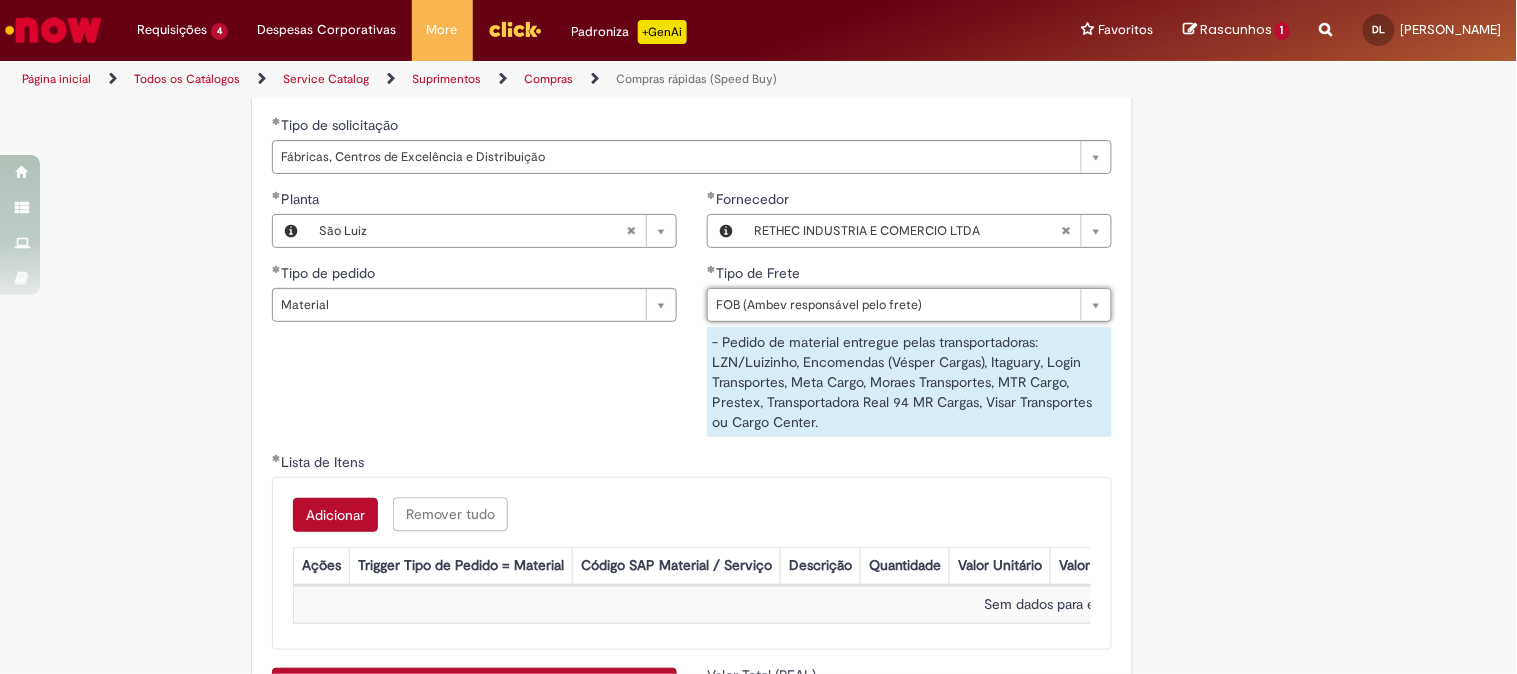 scroll, scrollTop: 3222, scrollLeft: 0, axis: vertical 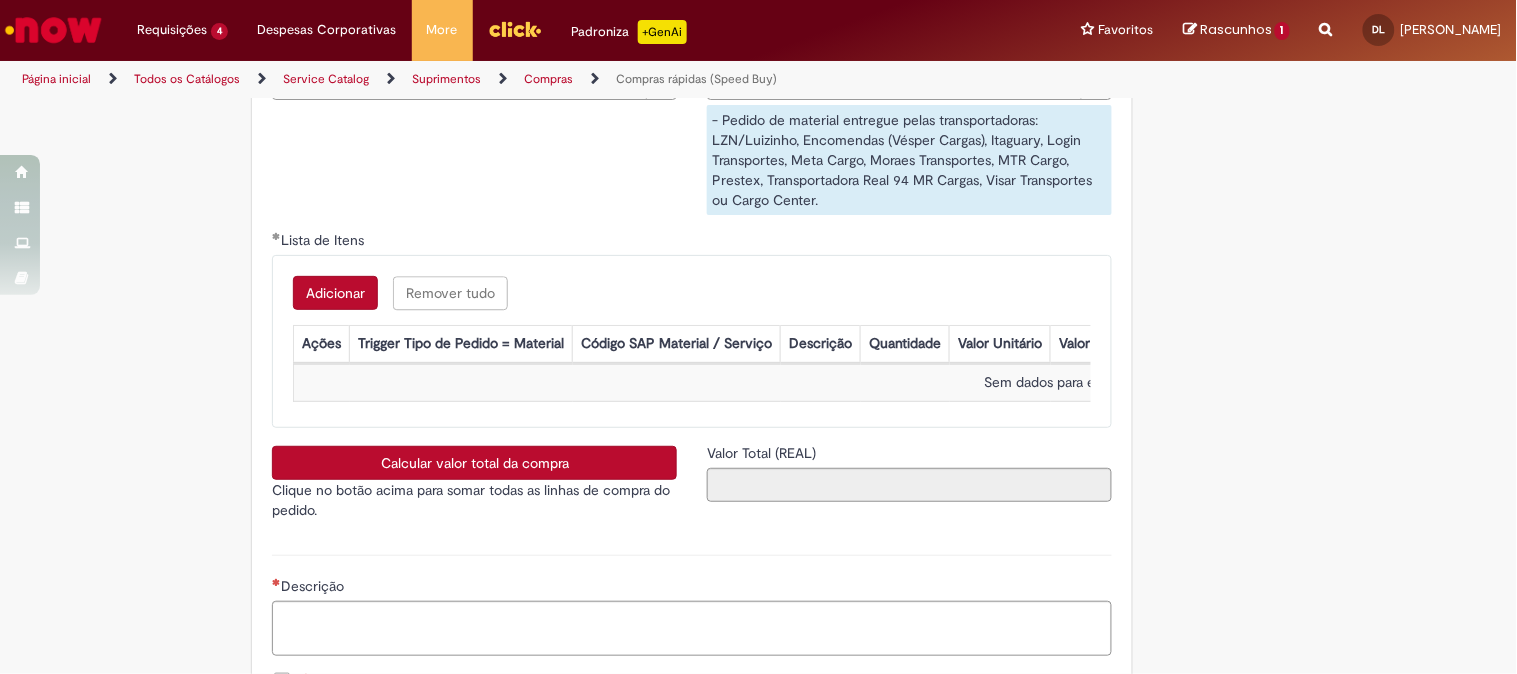 click on "Adicionar" at bounding box center [335, 293] 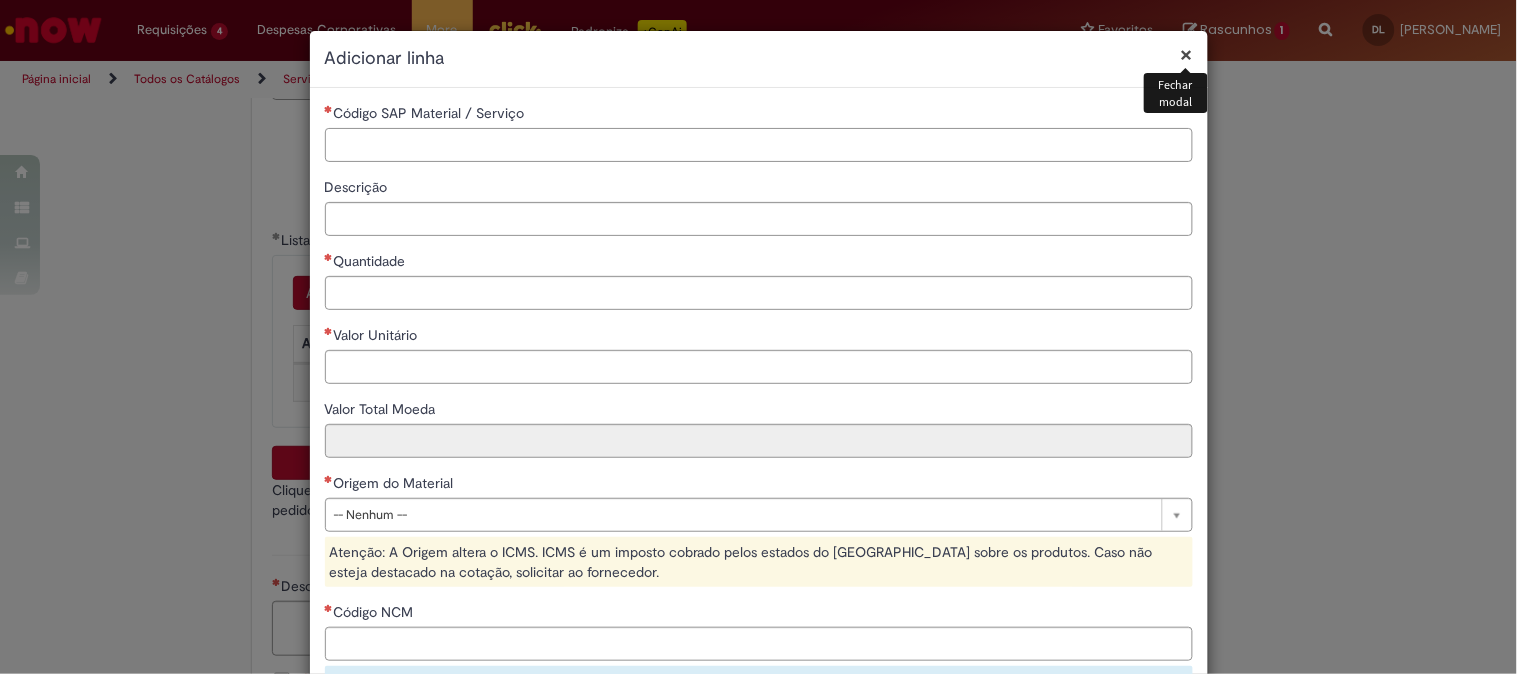click on "Código SAP Material / Serviço" at bounding box center (759, 145) 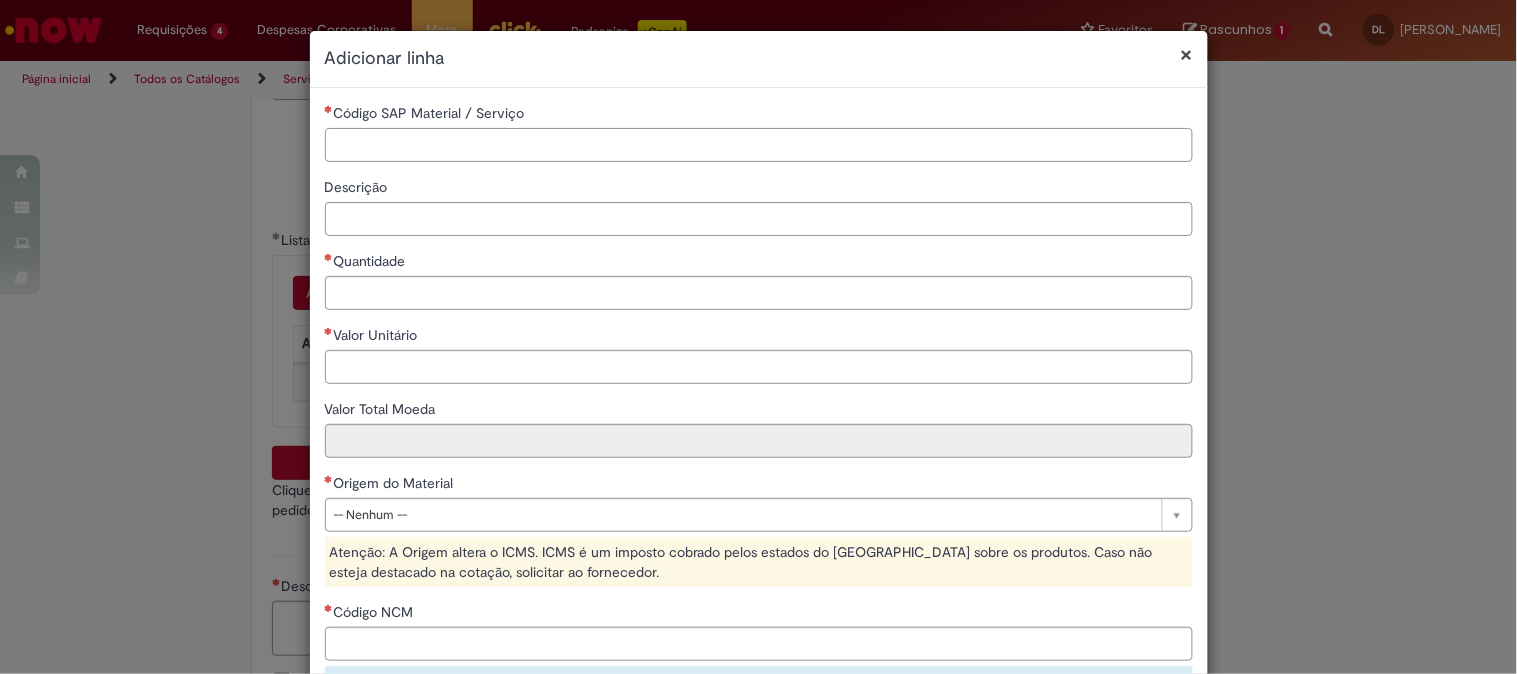 paste on "********" 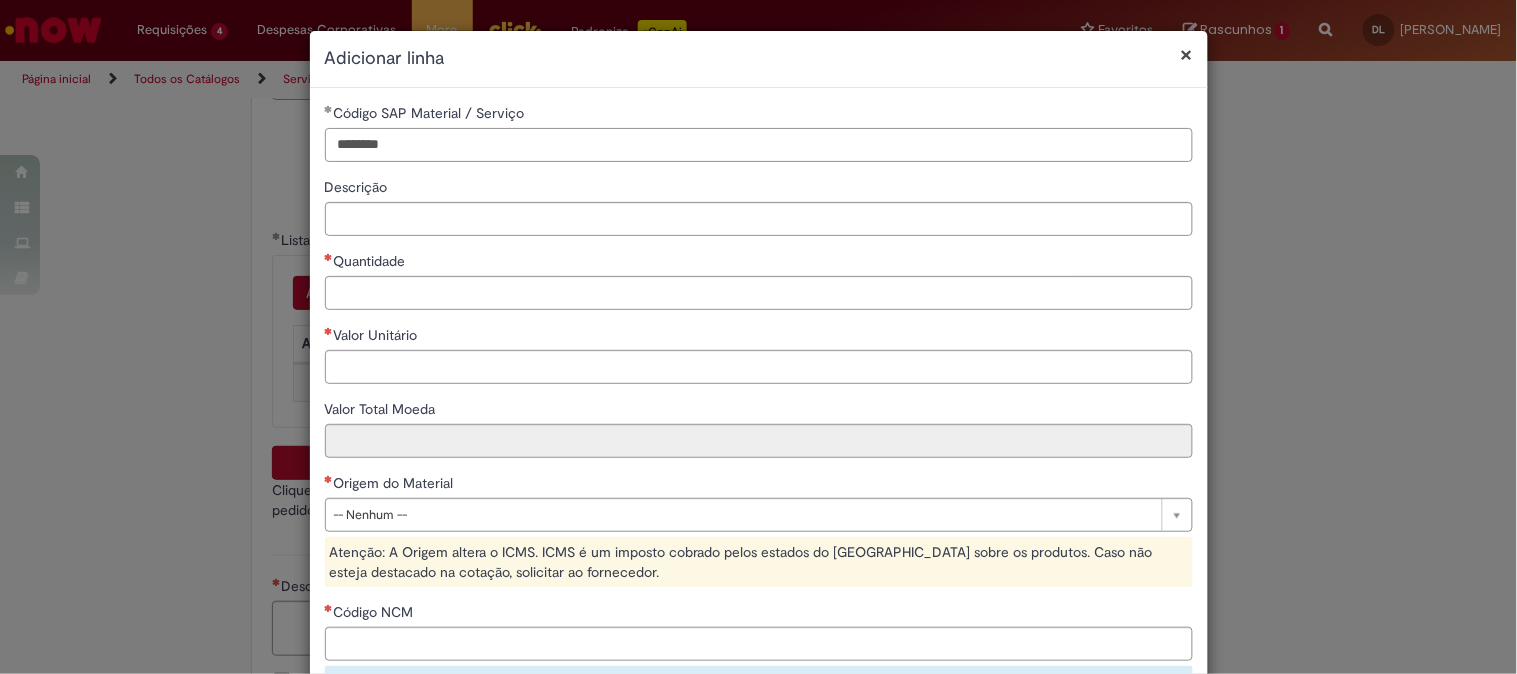 type on "********" 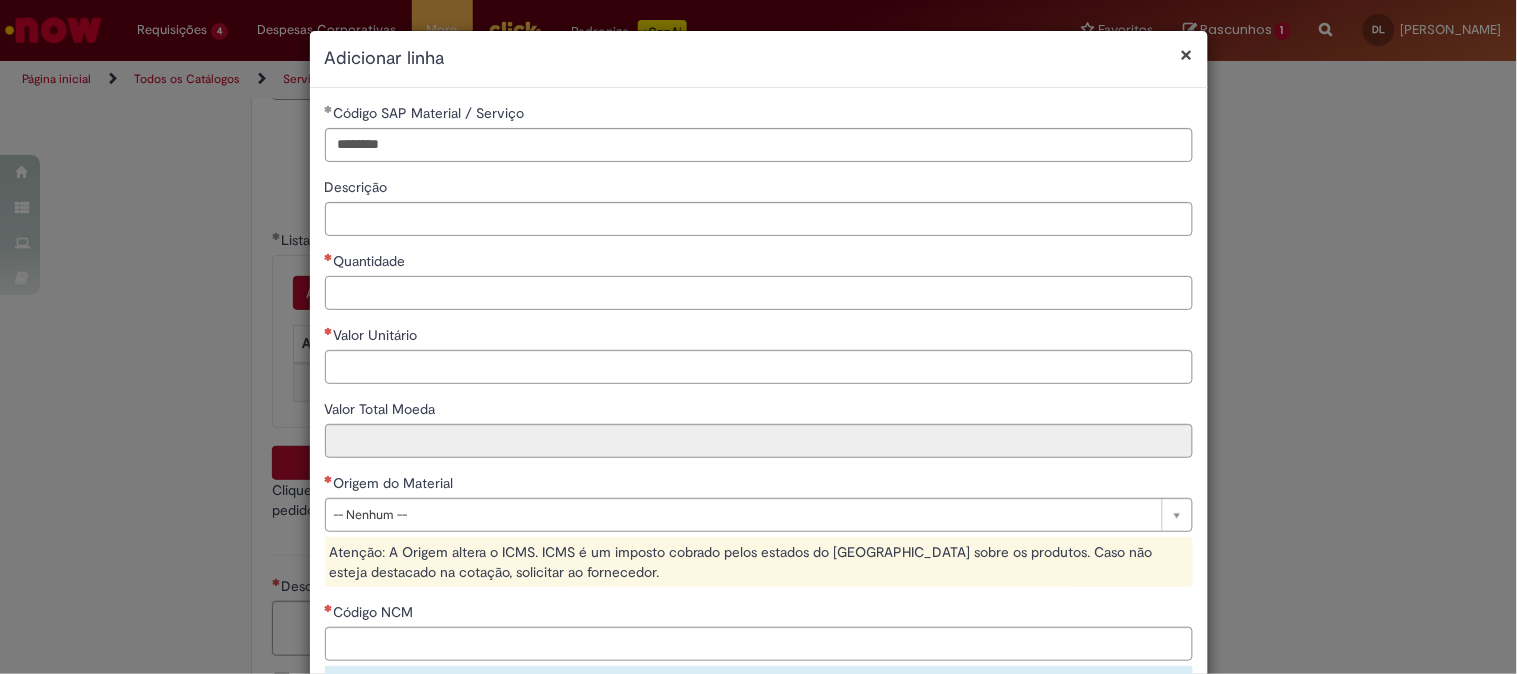 click on "Quantidade" at bounding box center (759, 293) 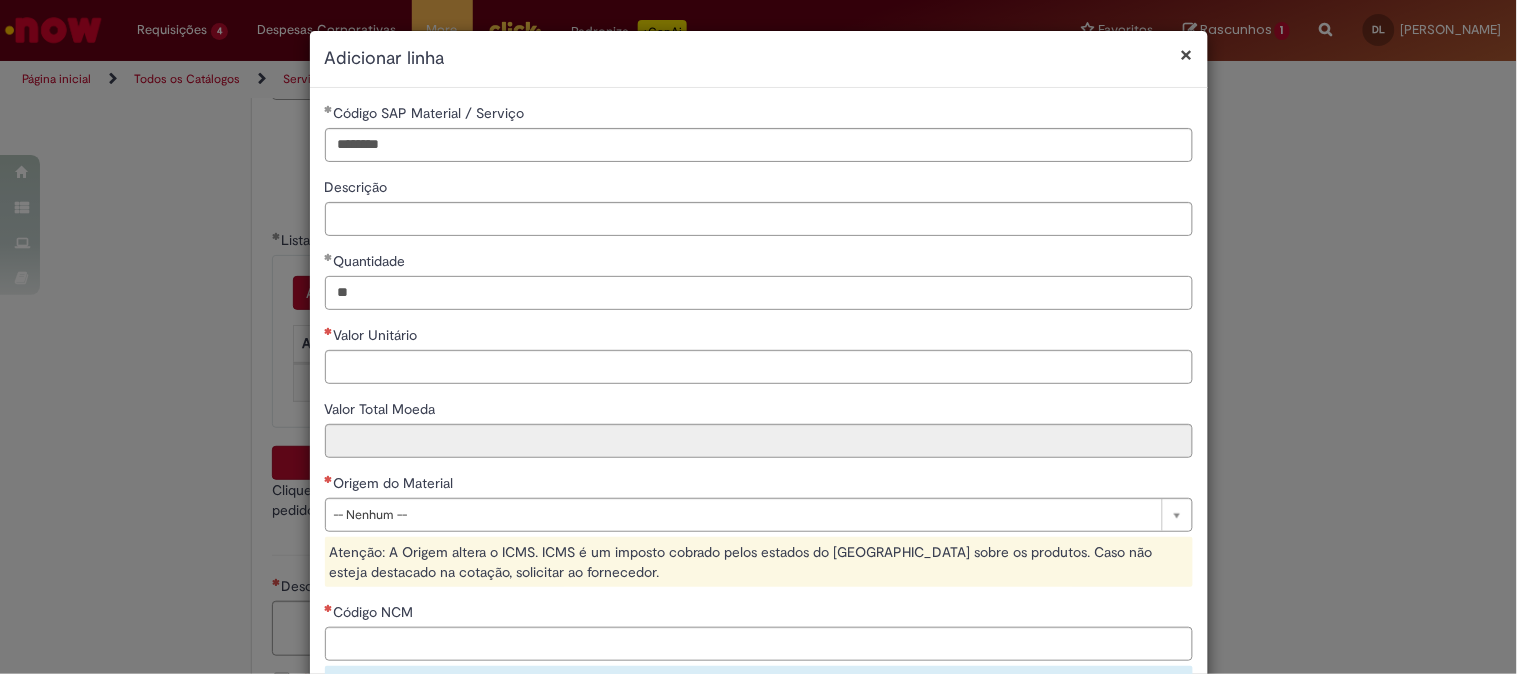 type on "**" 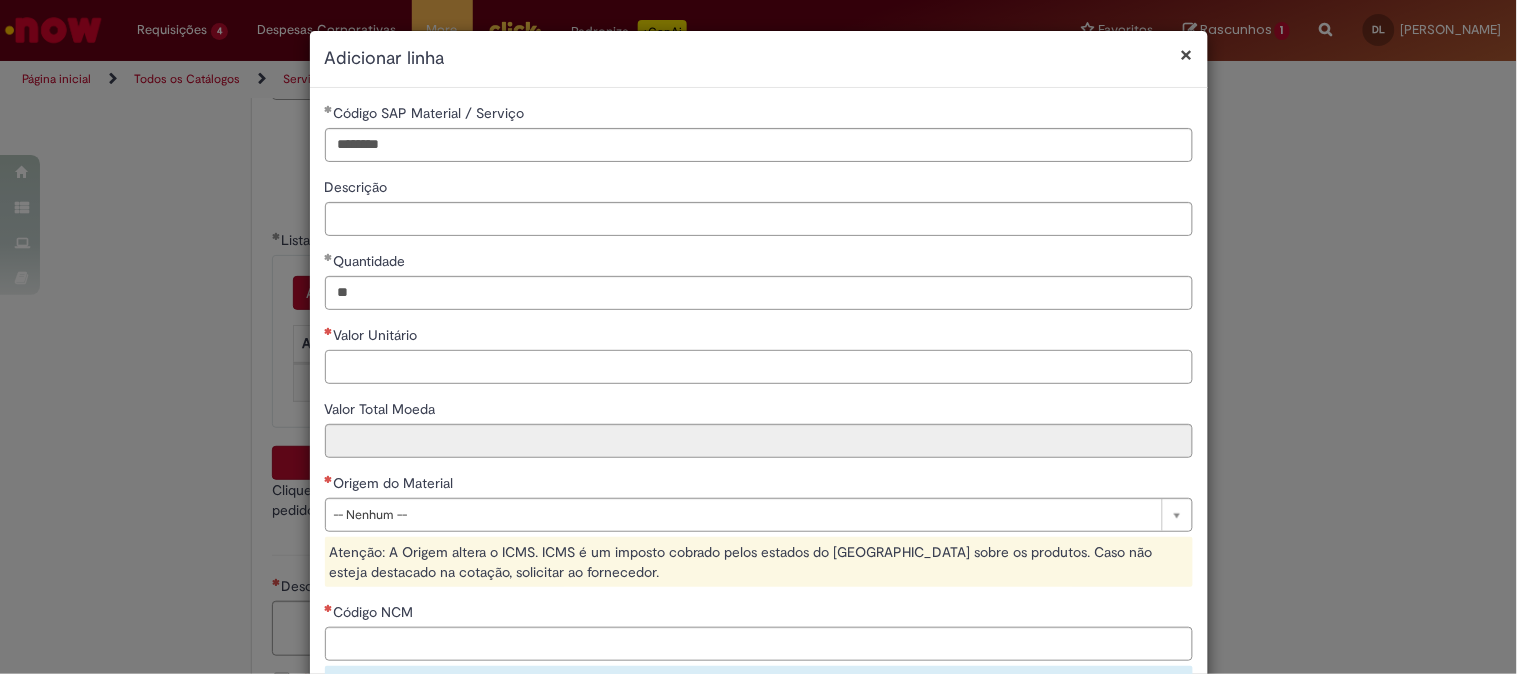 click on "Valor Unitário" at bounding box center [759, 367] 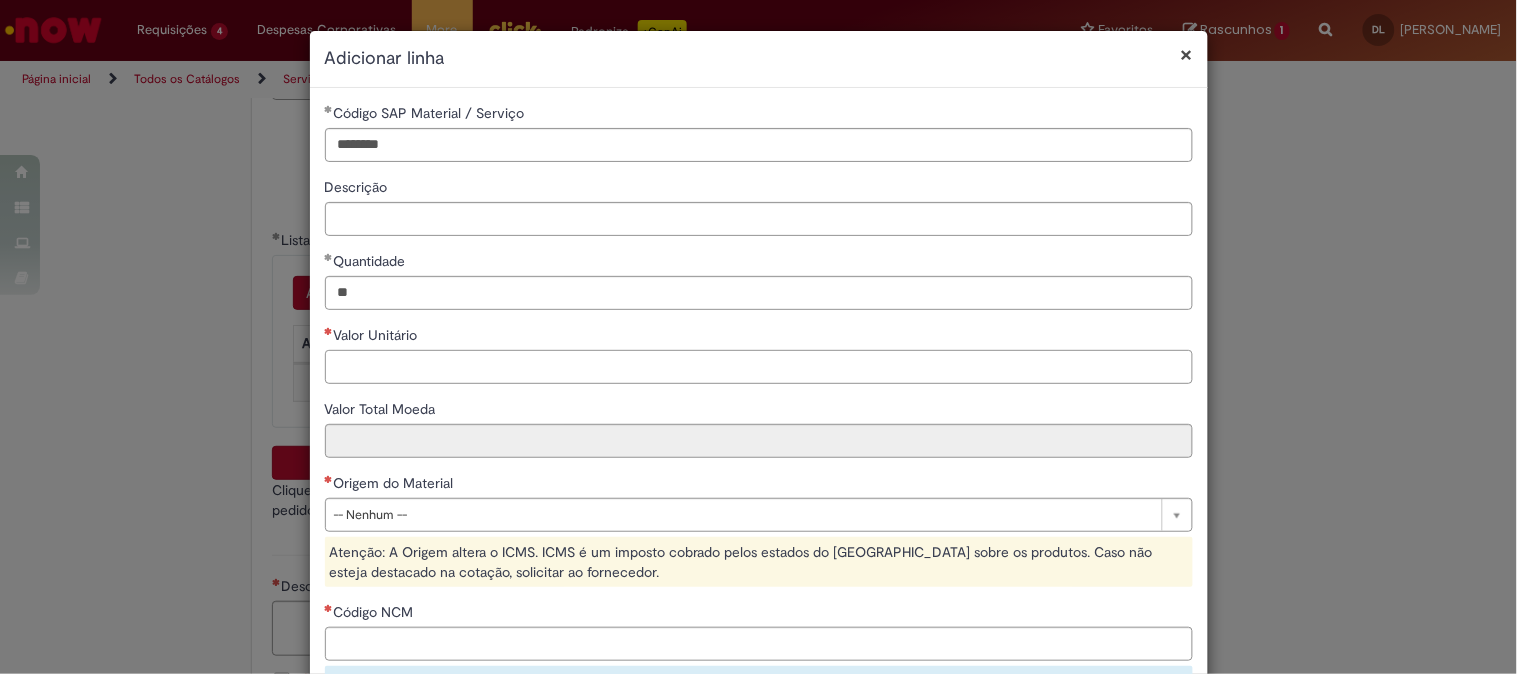 paste on "******" 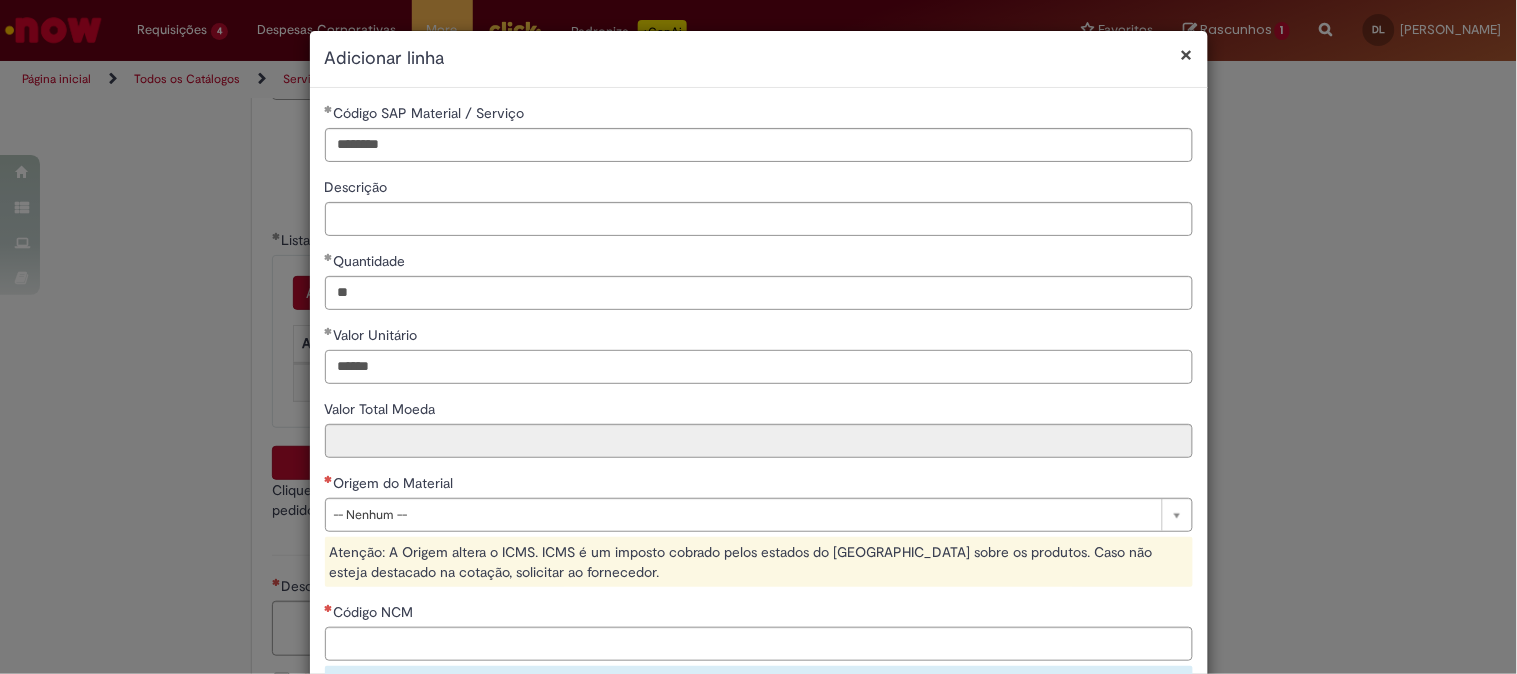 type on "******" 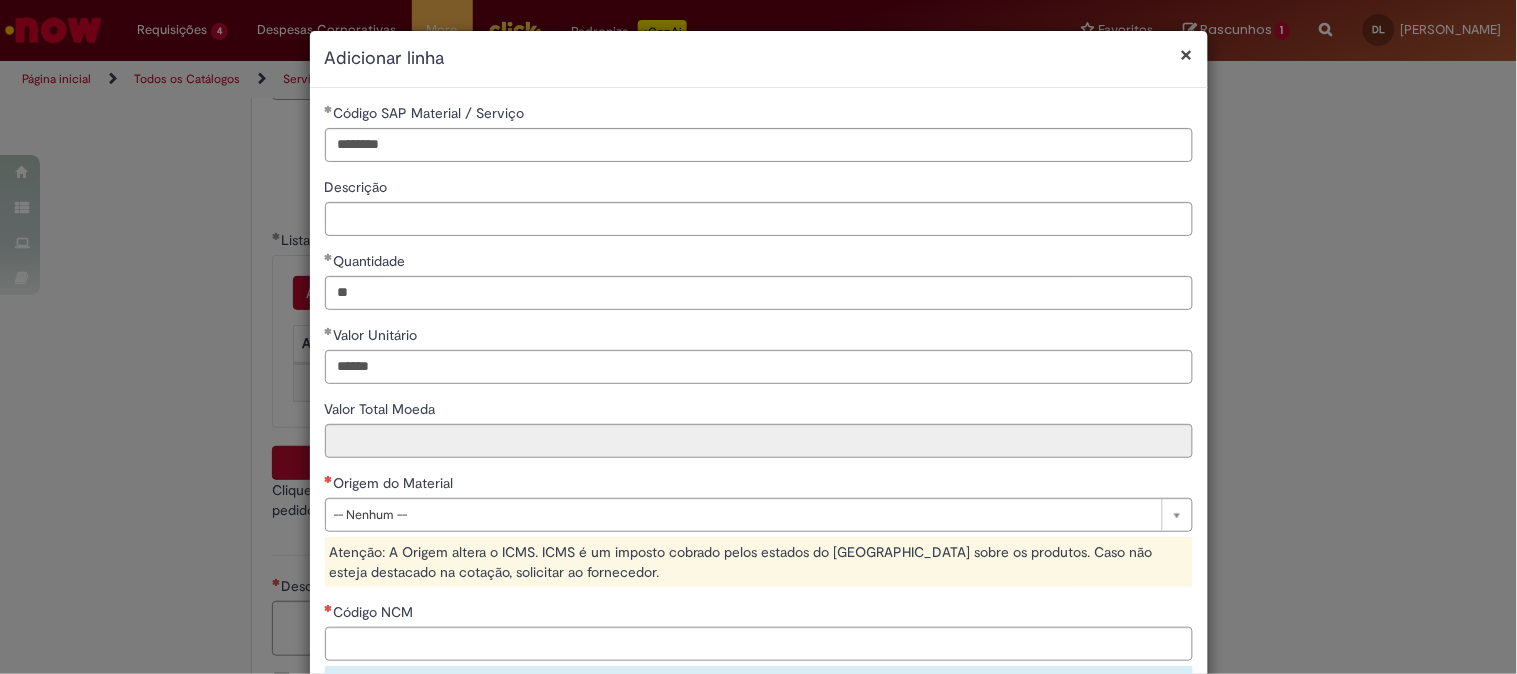 type on "*********" 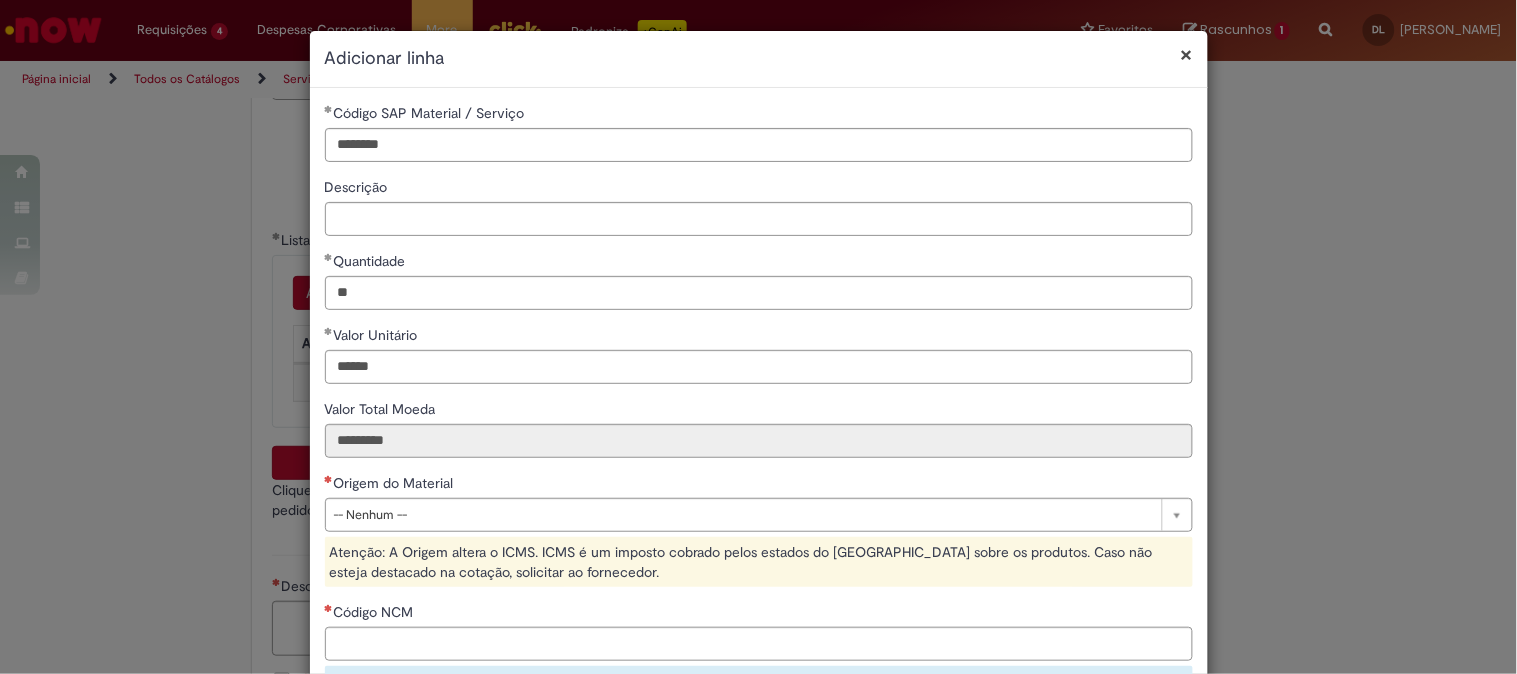 drag, startPoint x: 476, startPoint y: 485, endPoint x: 485, endPoint y: 476, distance: 12.727922 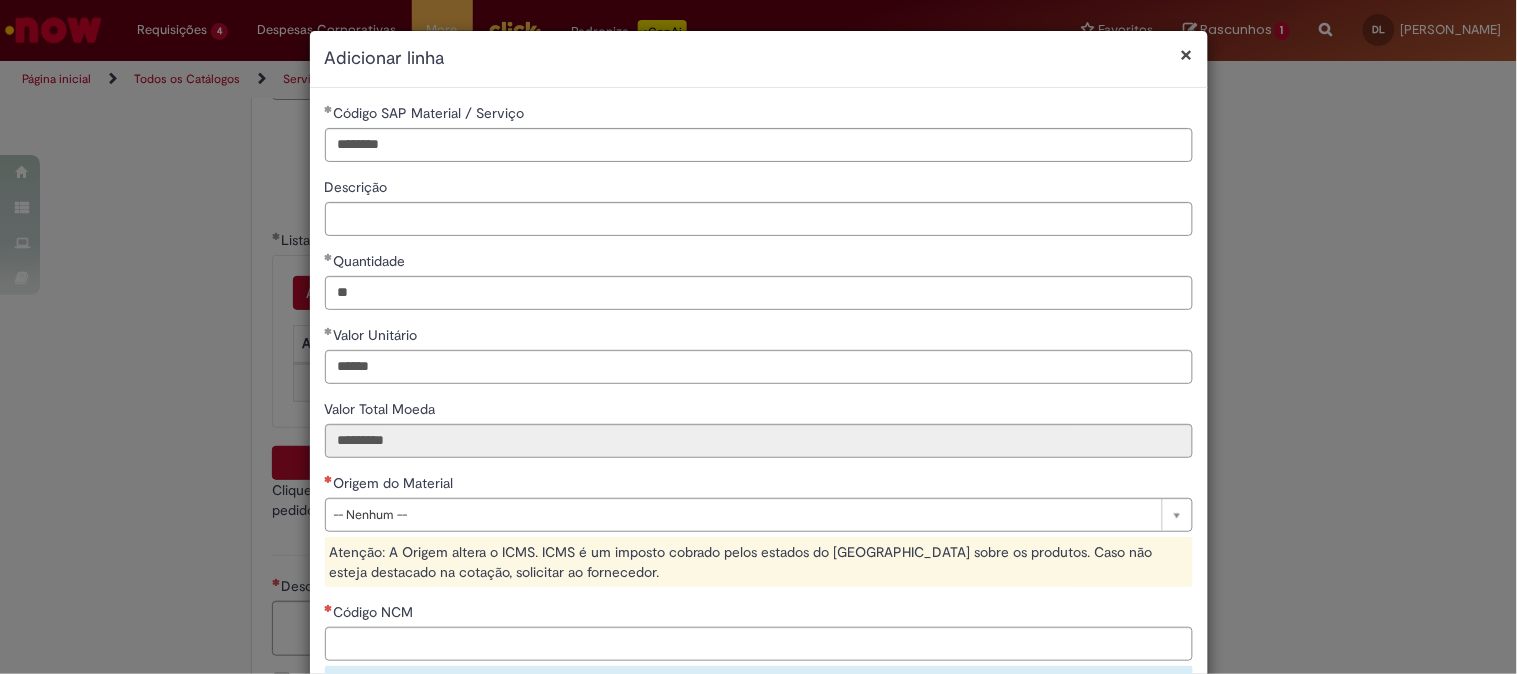 click on "Origem do Material" at bounding box center [759, 485] 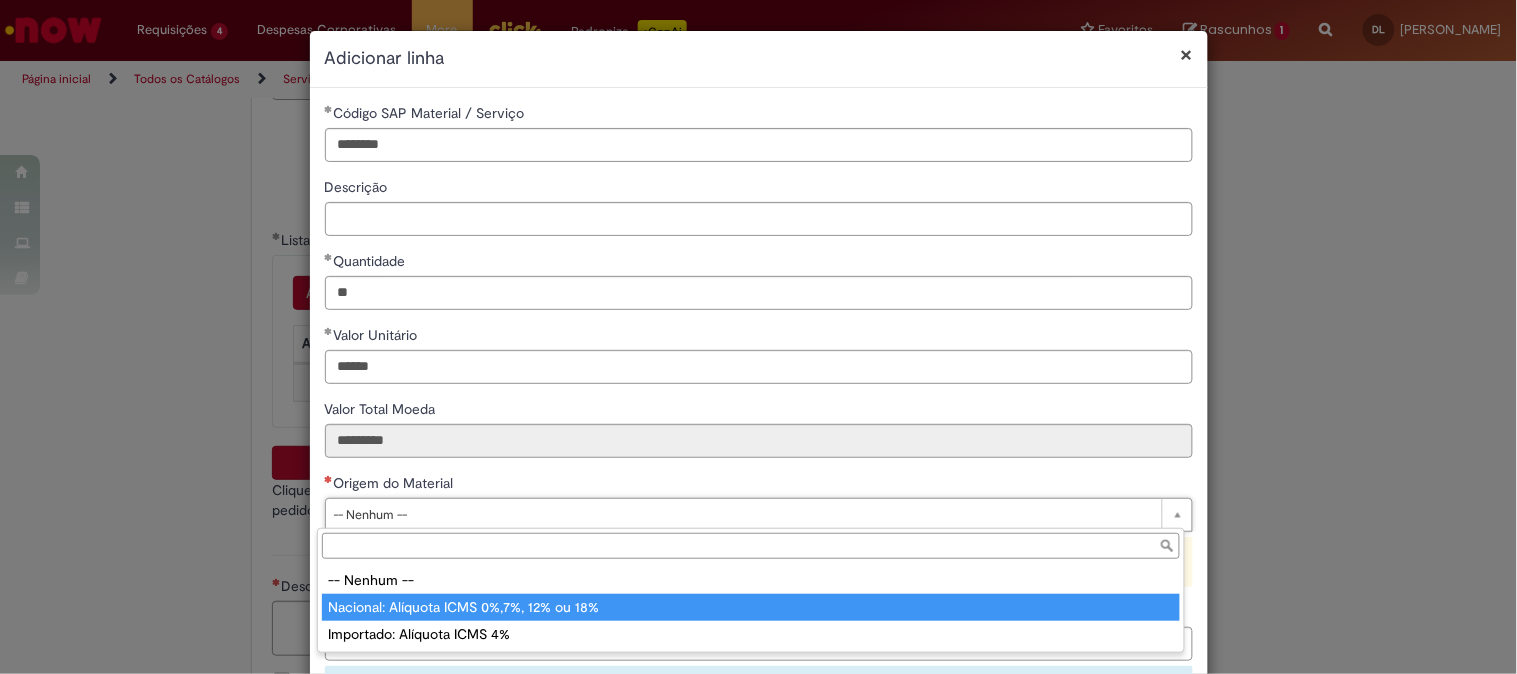 drag, startPoint x: 478, startPoint y: 610, endPoint x: 516, endPoint y: 544, distance: 76.15773 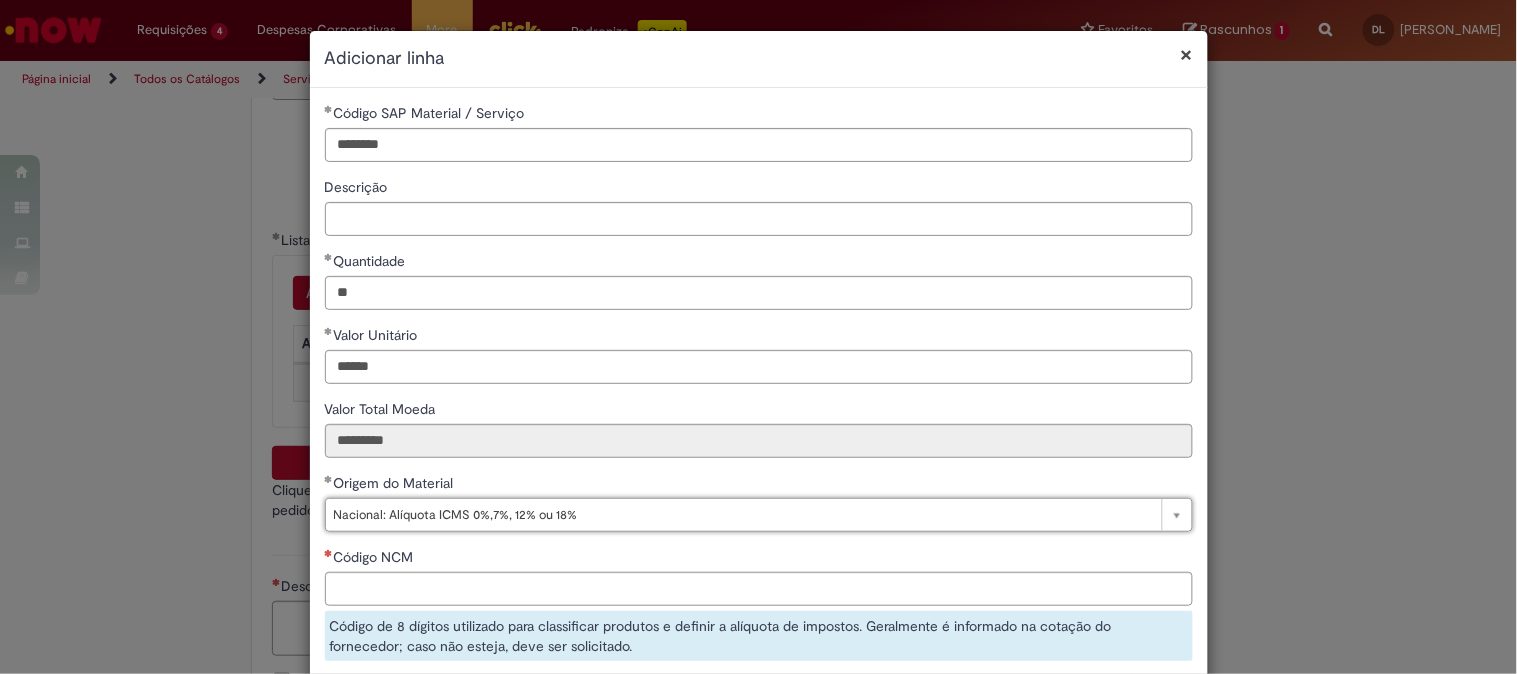scroll, scrollTop: 222, scrollLeft: 0, axis: vertical 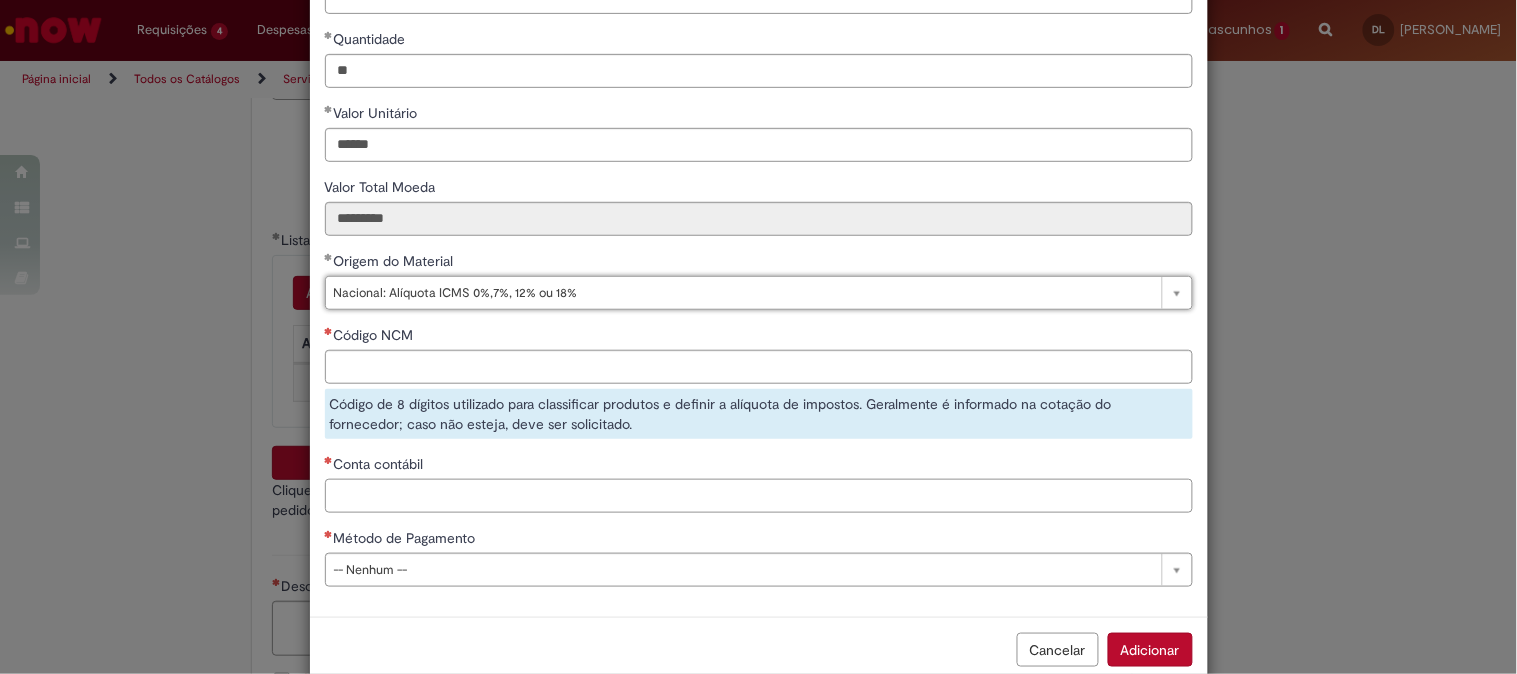 click on "Conta contábil" at bounding box center (759, 496) 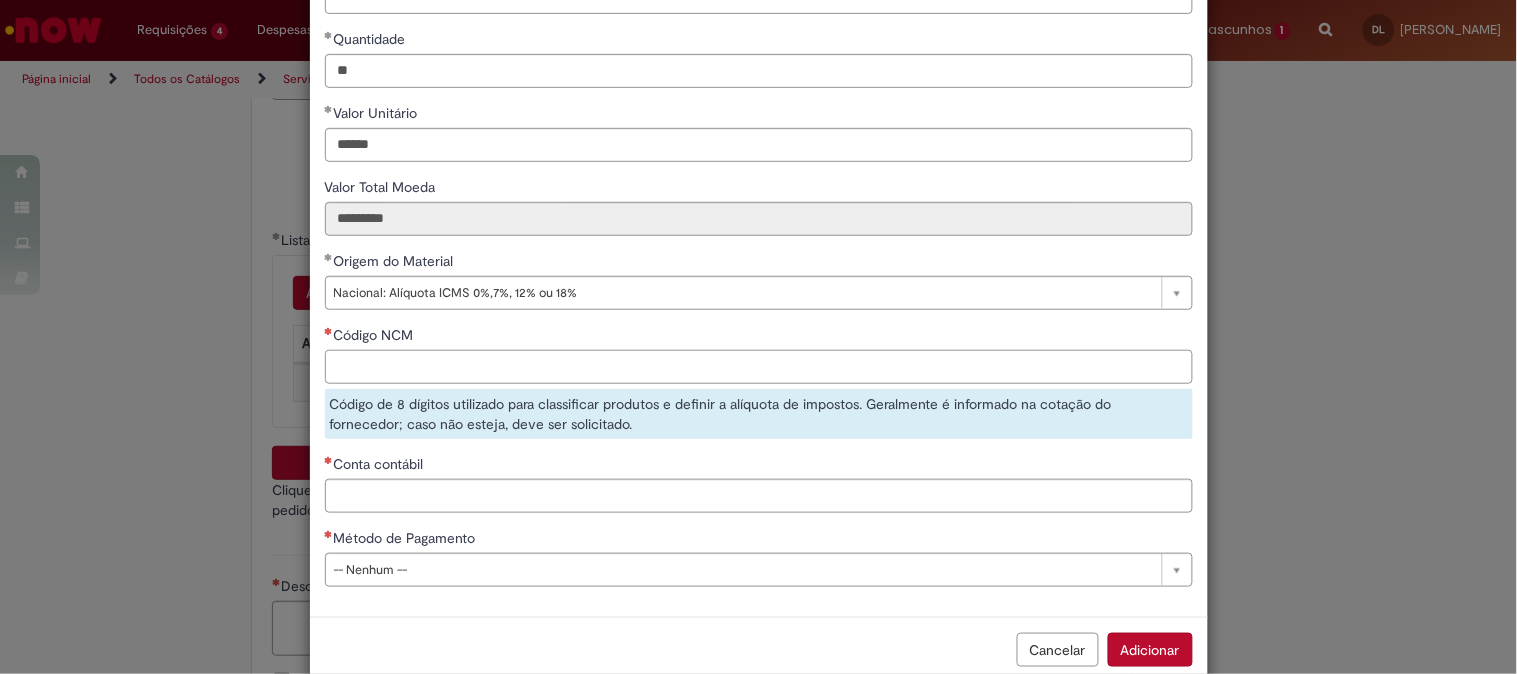 click on "Código NCM" at bounding box center (759, 367) 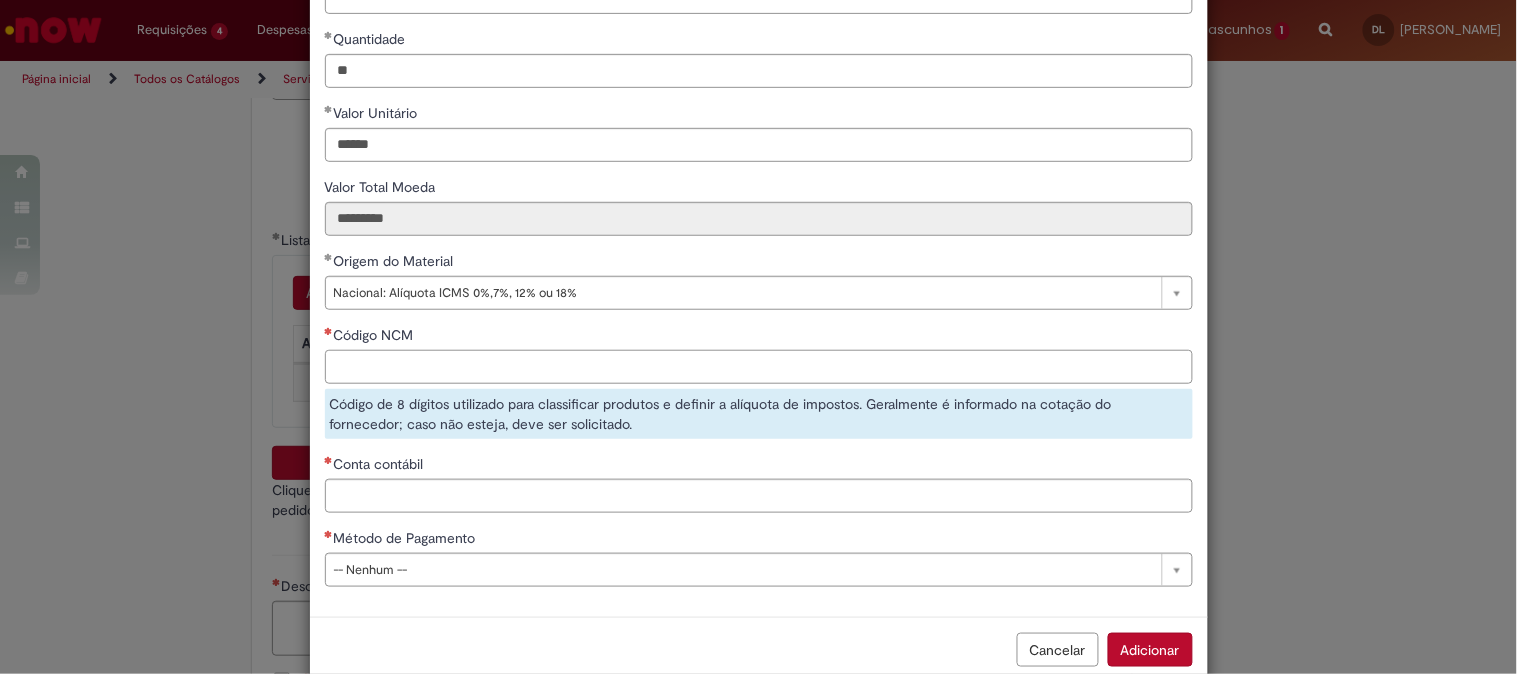 click on "Código NCM" at bounding box center [759, 367] 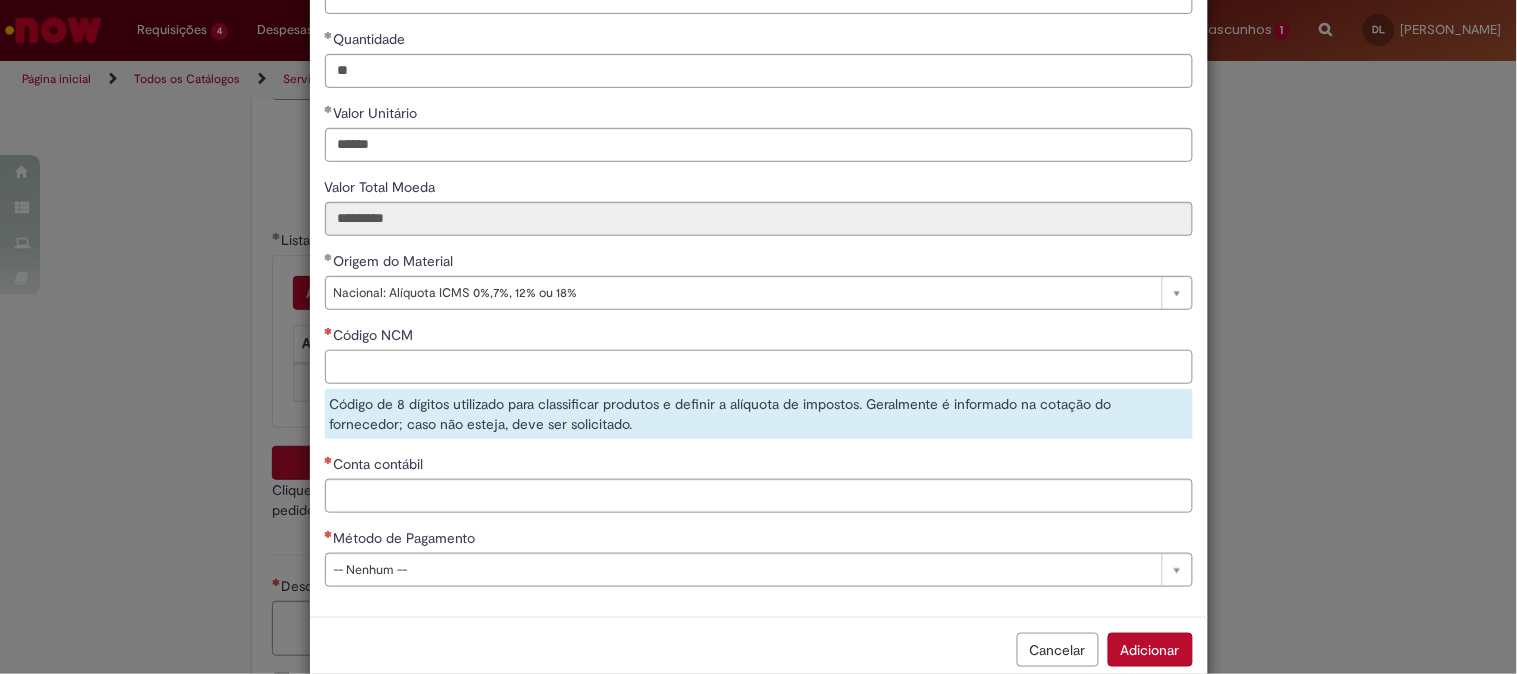 paste on "**********" 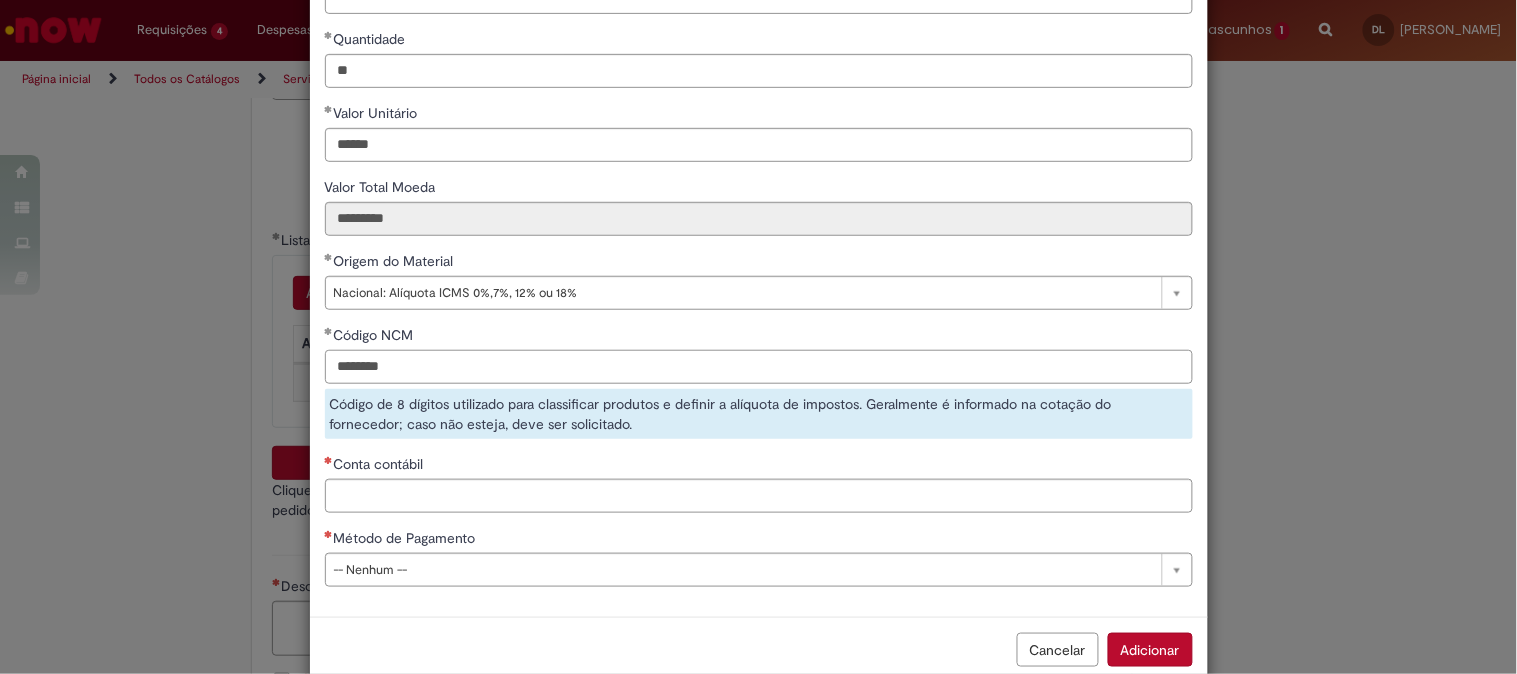 type on "********" 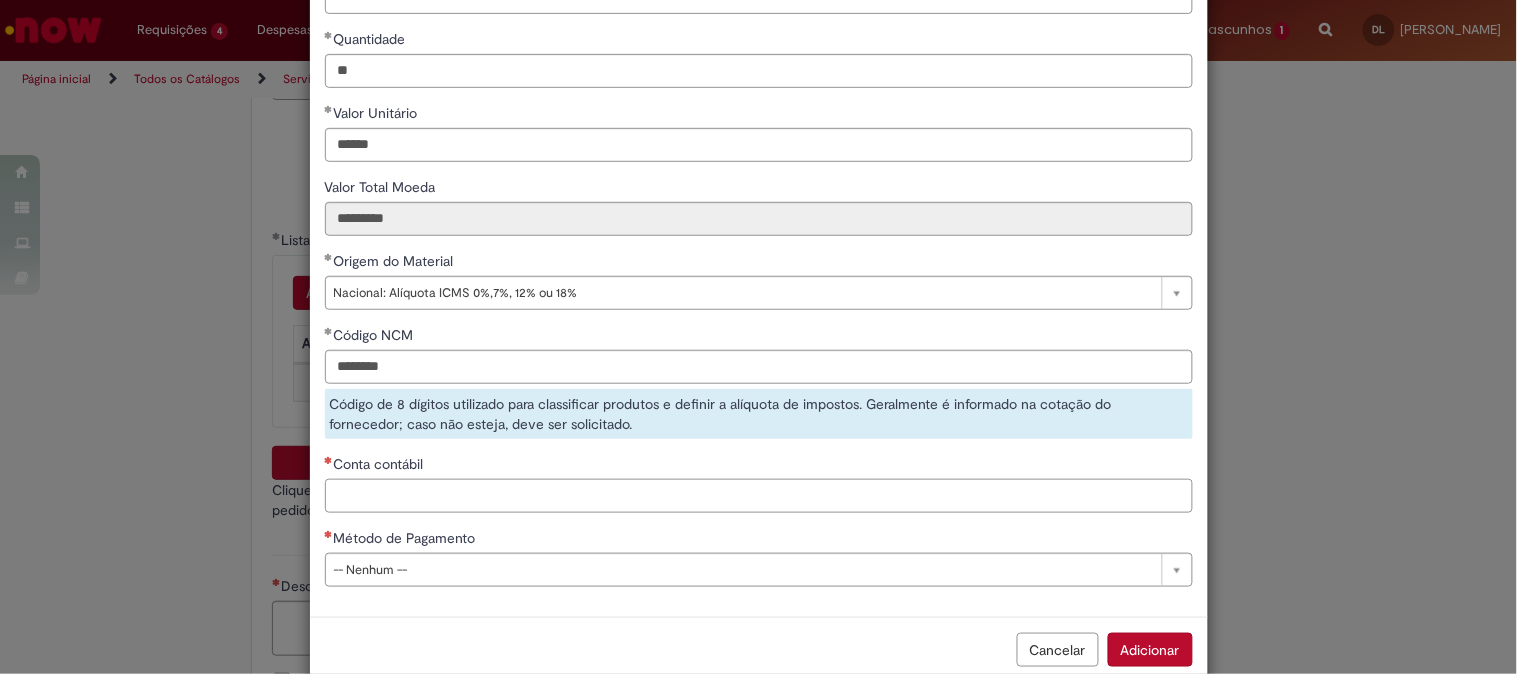 click on "**********" at bounding box center [759, 241] 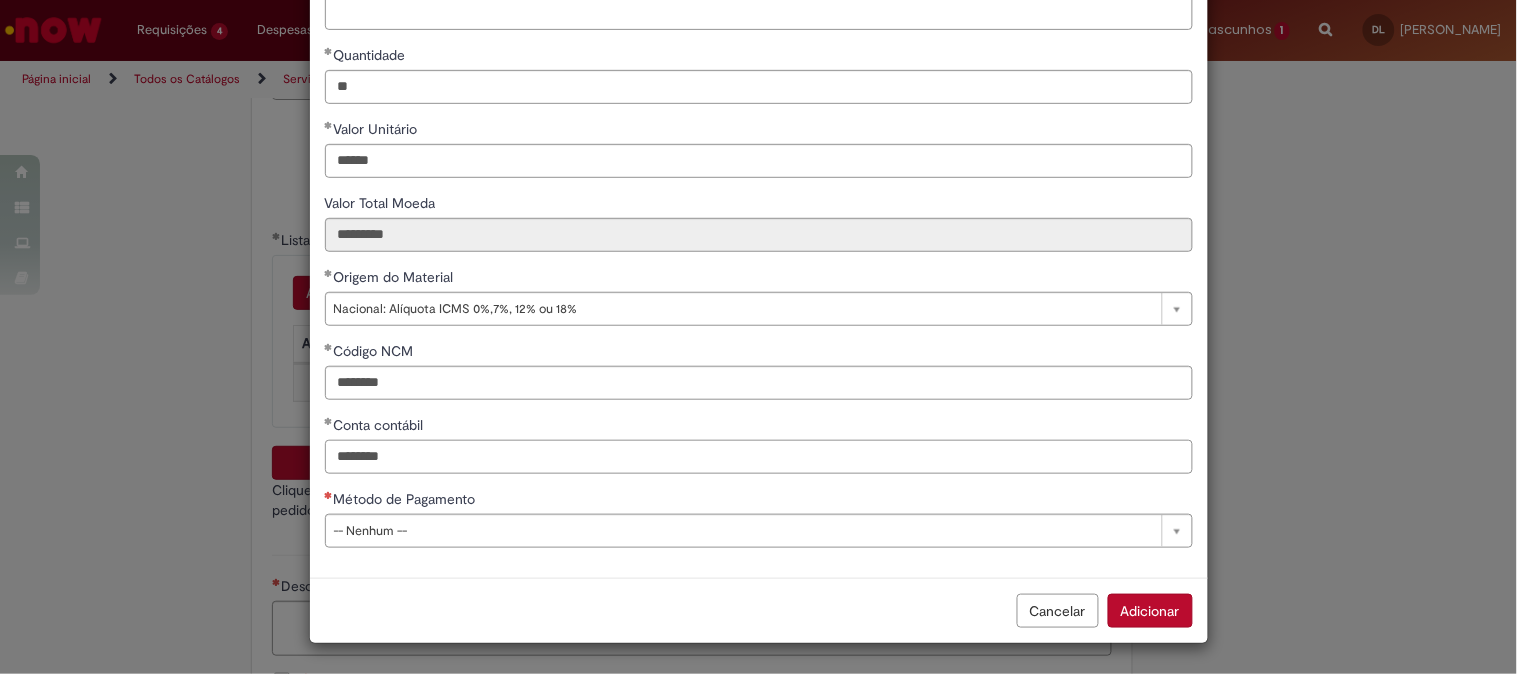 type on "********" 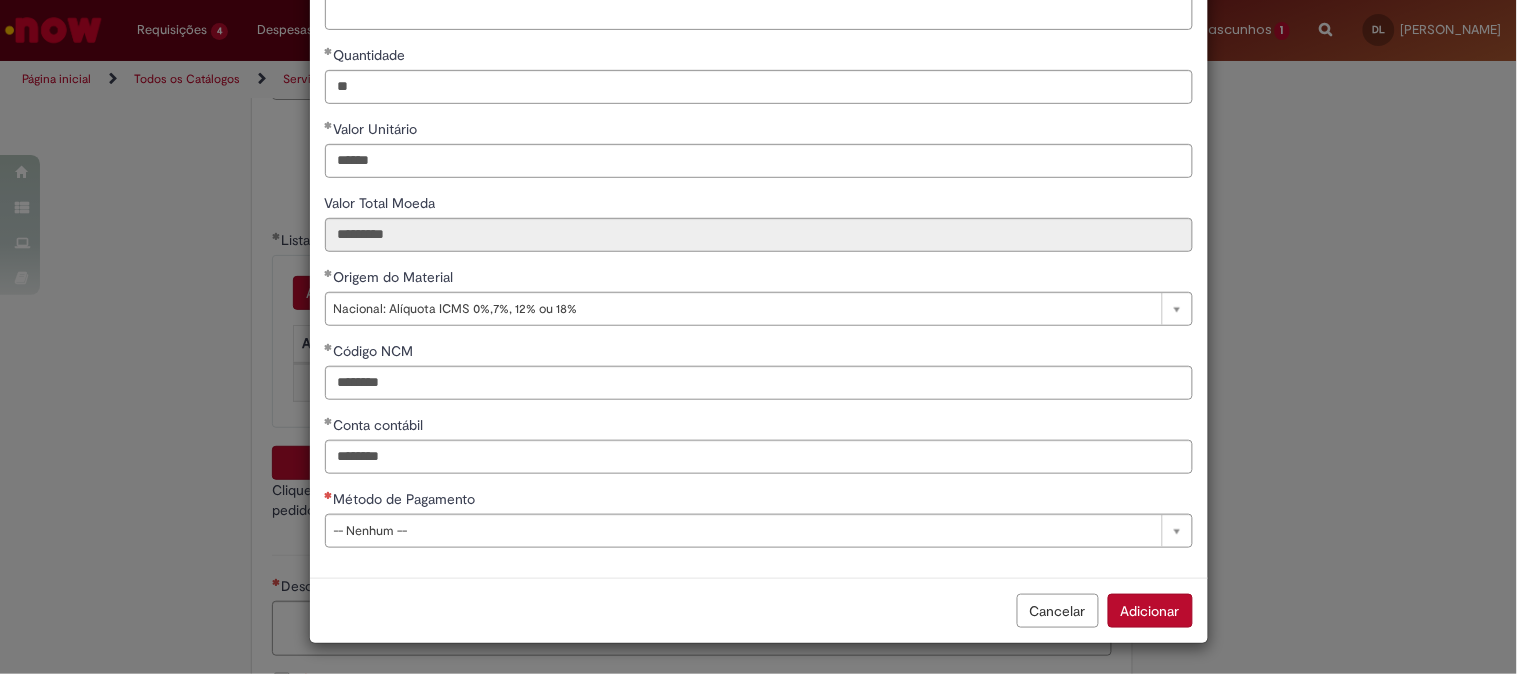 click on "Método de Pagamento" at bounding box center [759, 501] 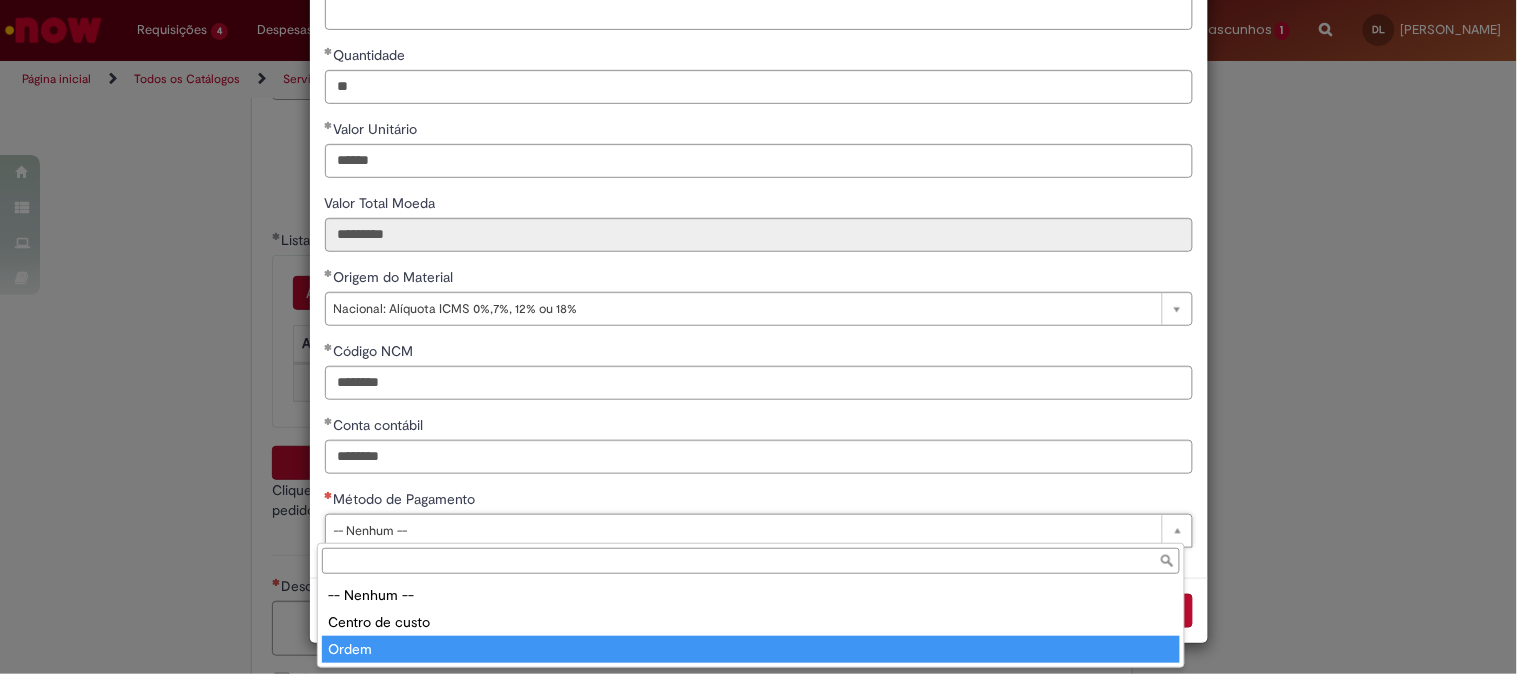 type on "*****" 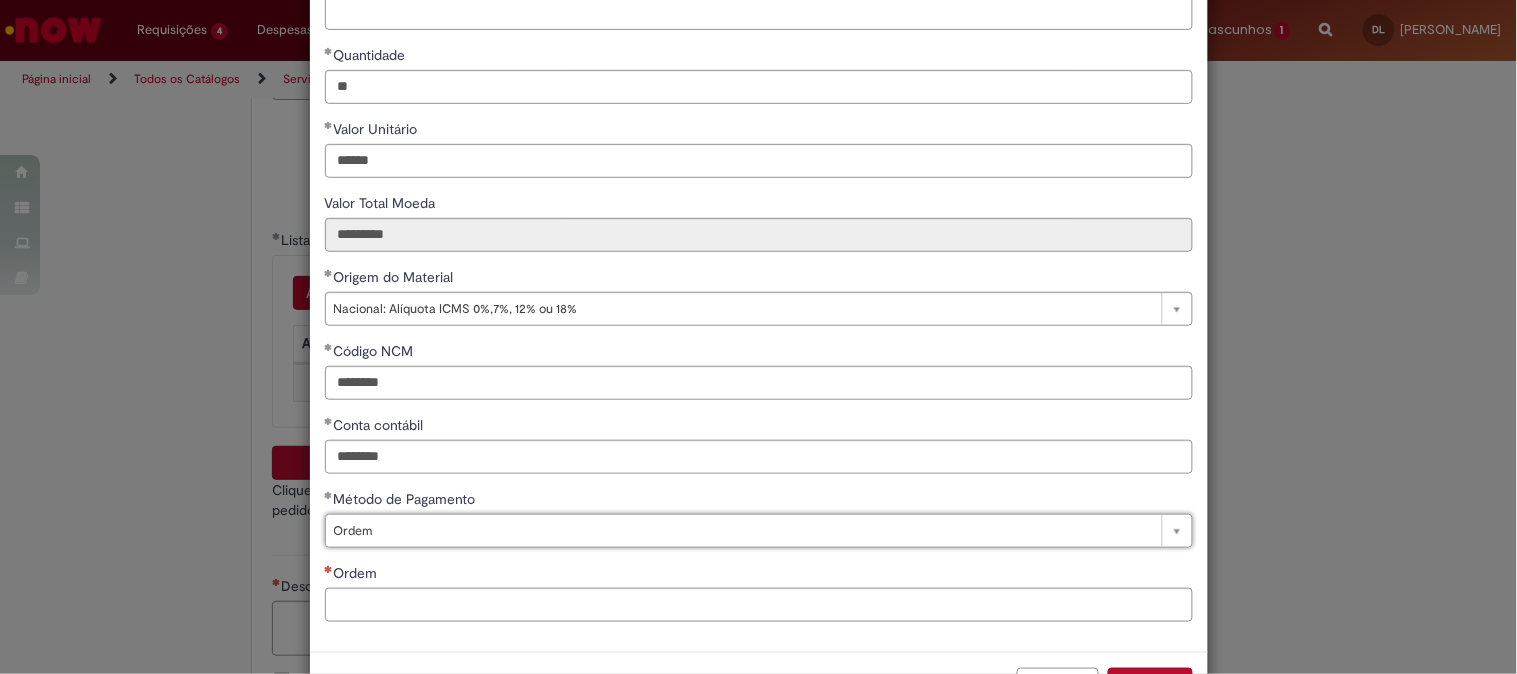 scroll, scrollTop: 280, scrollLeft: 0, axis: vertical 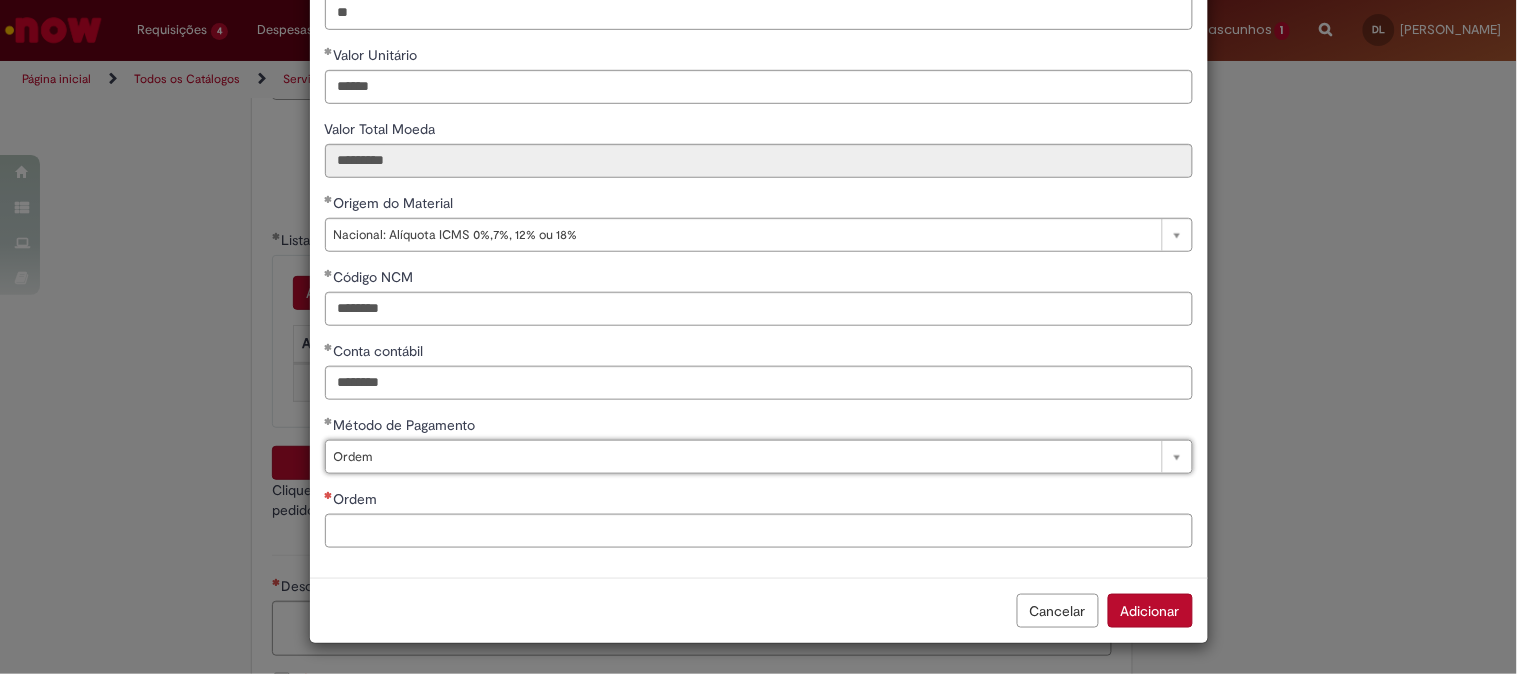 drag, startPoint x: 451, startPoint y: 554, endPoint x: 455, endPoint y: 536, distance: 18.439089 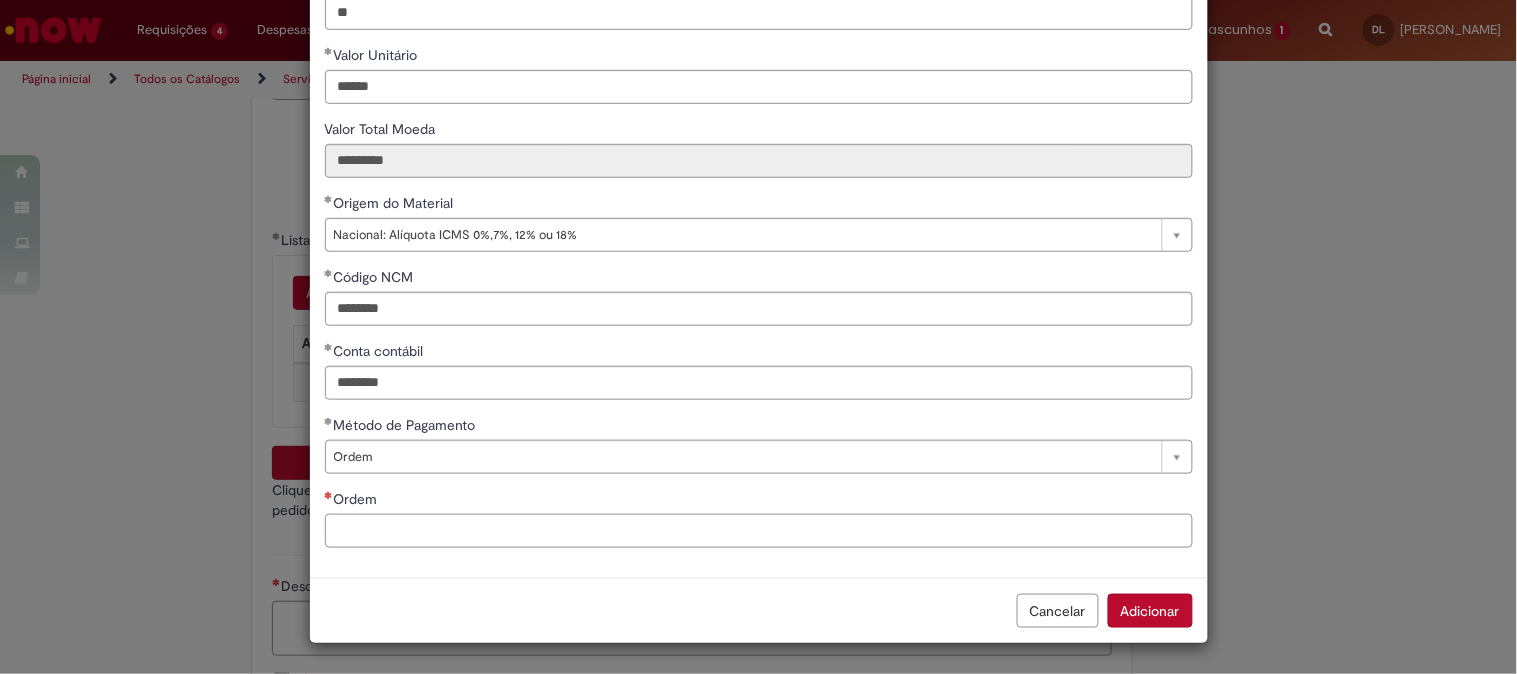 scroll, scrollTop: 280, scrollLeft: 0, axis: vertical 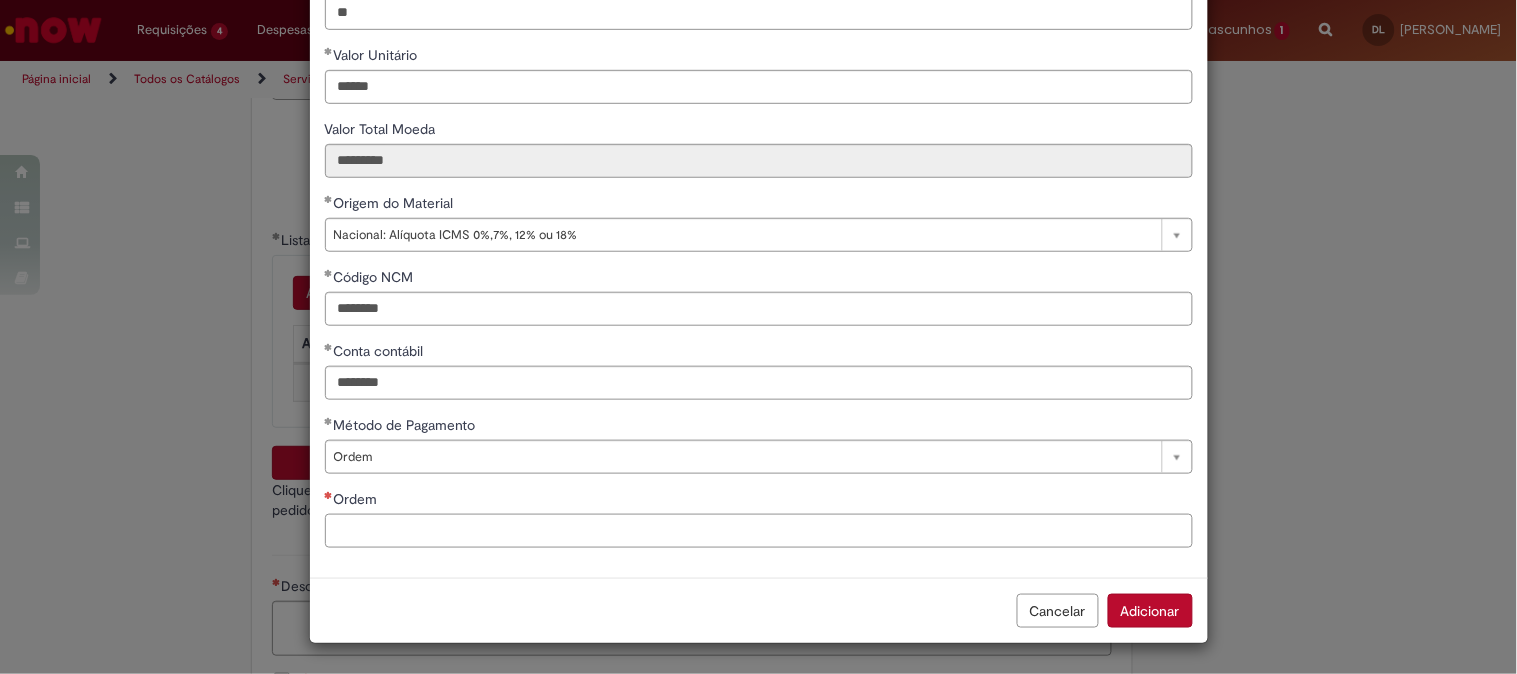 click on "Ordem" at bounding box center (759, 531) 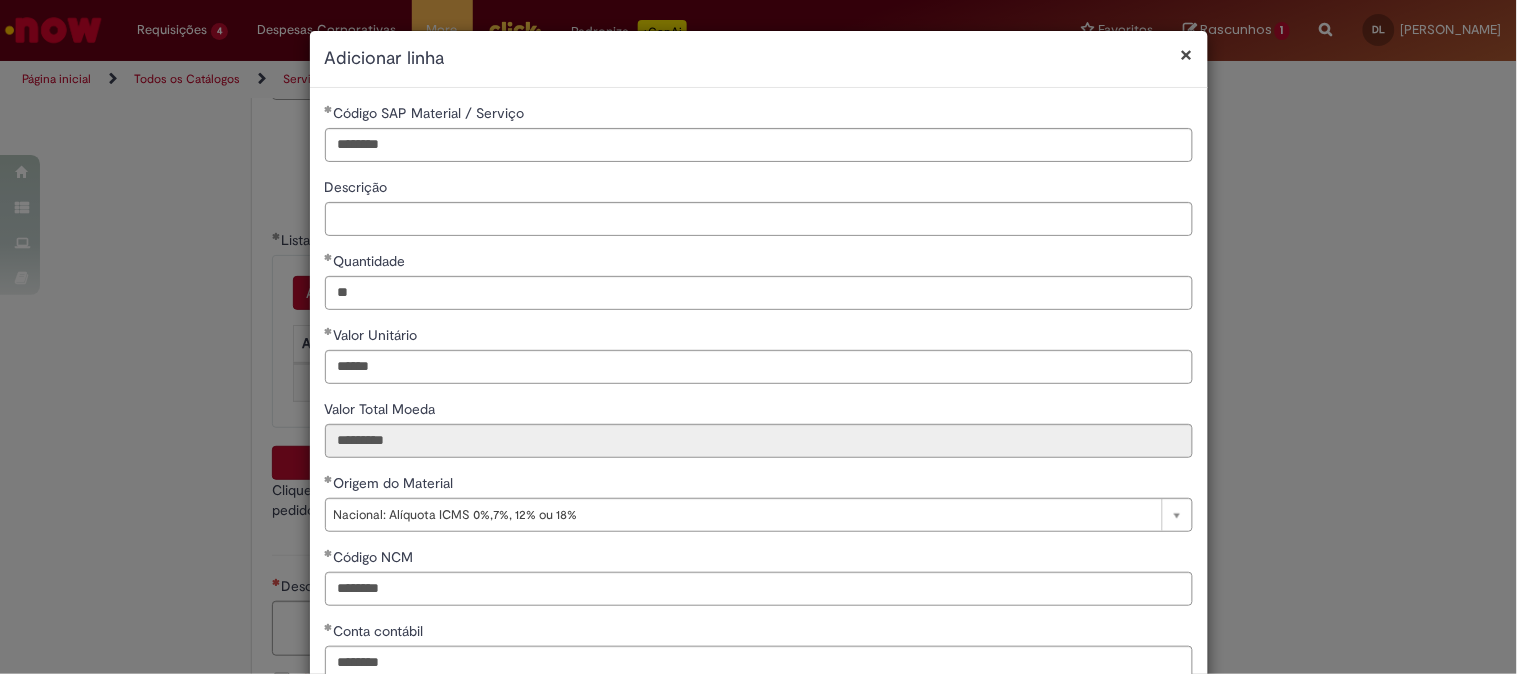 scroll, scrollTop: 280, scrollLeft: 0, axis: vertical 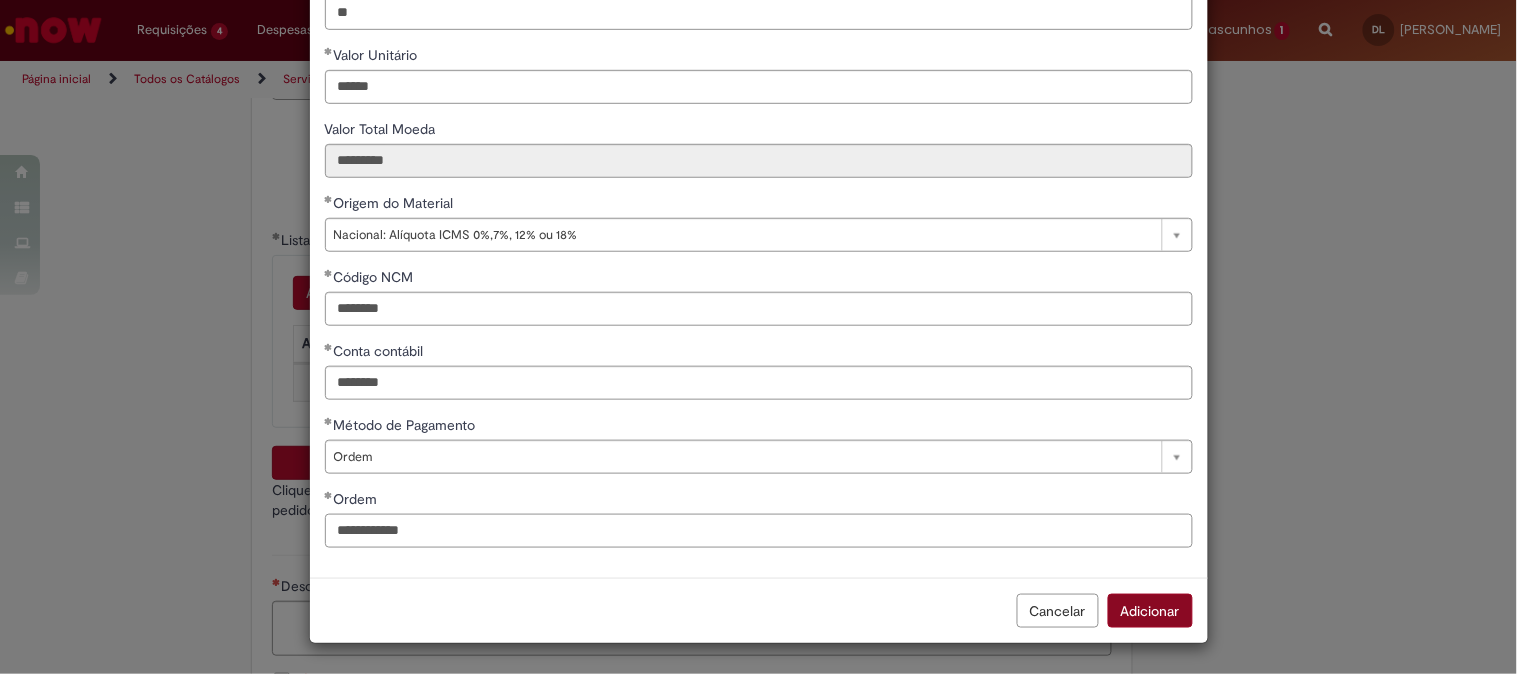 type on "**********" 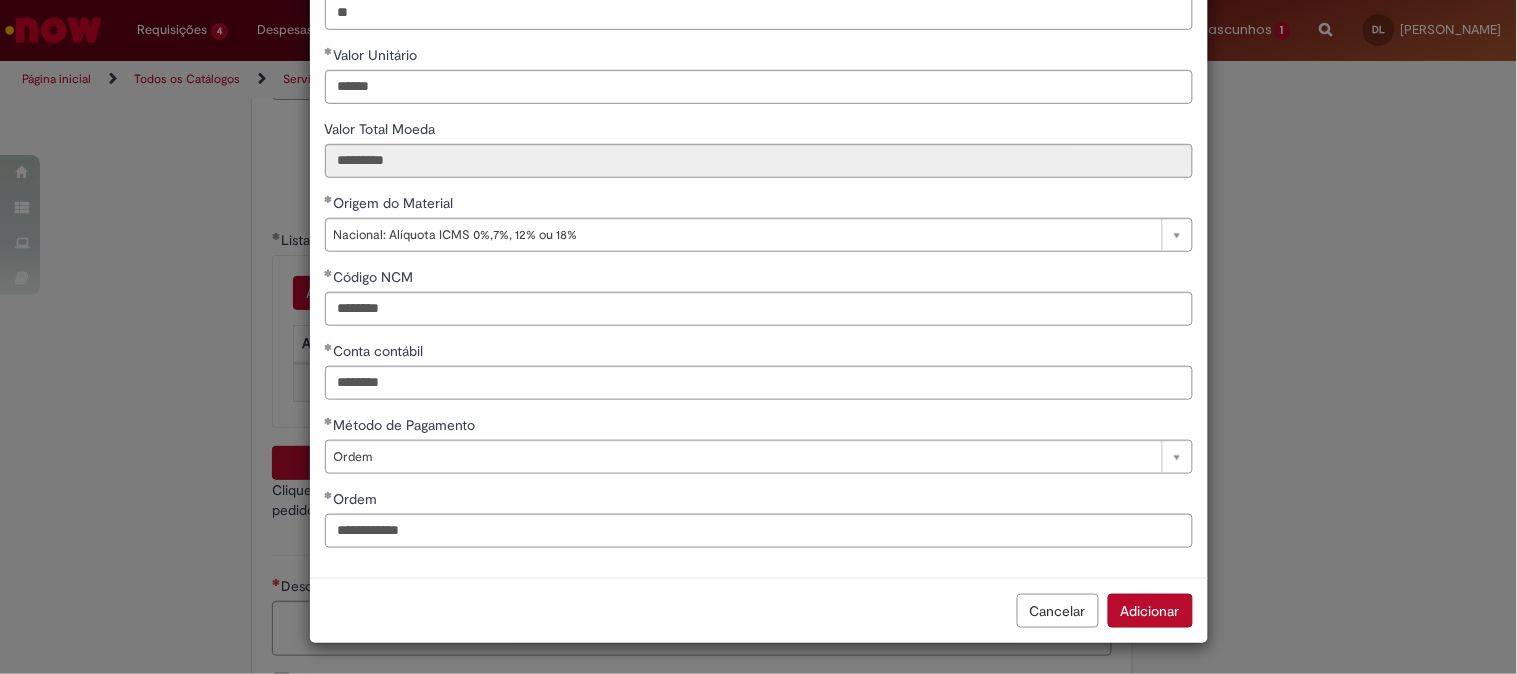 click on "Adicionar" at bounding box center (1150, 611) 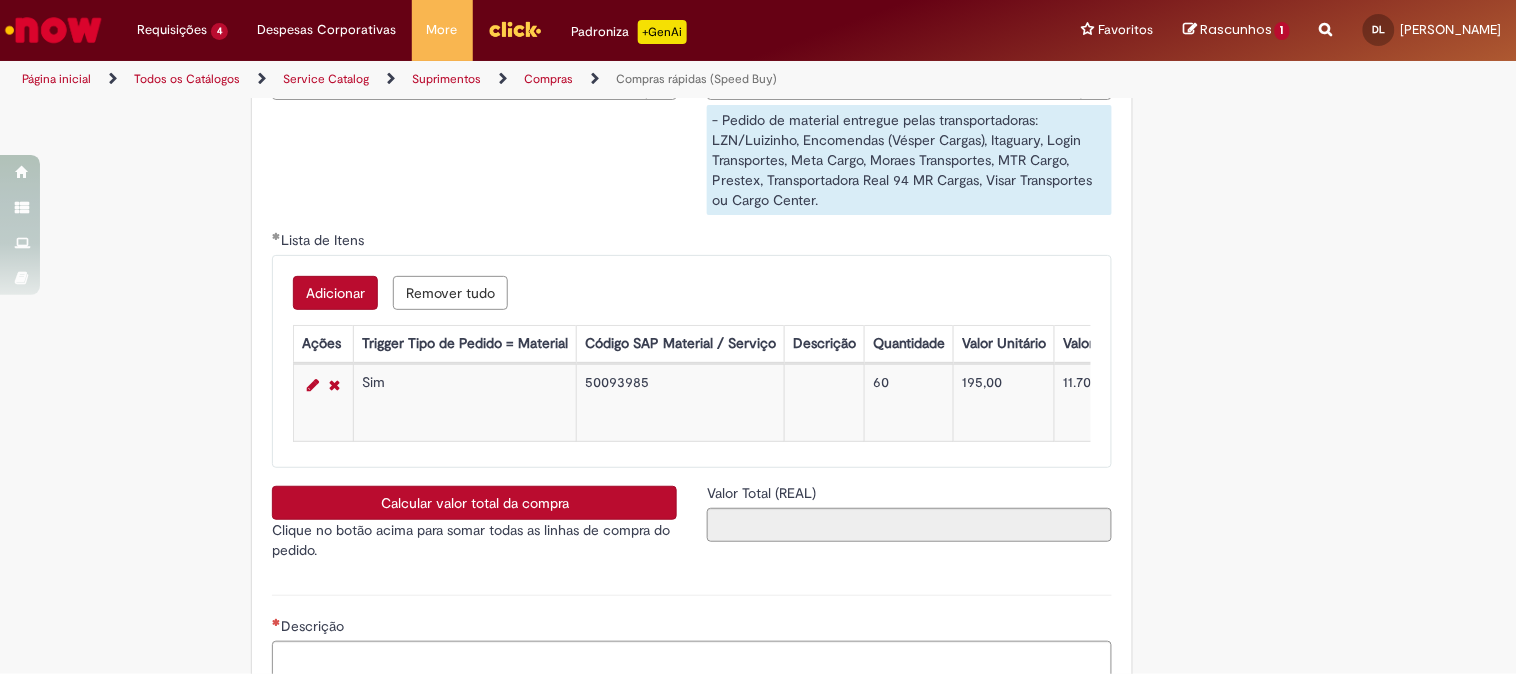 scroll, scrollTop: 3444, scrollLeft: 0, axis: vertical 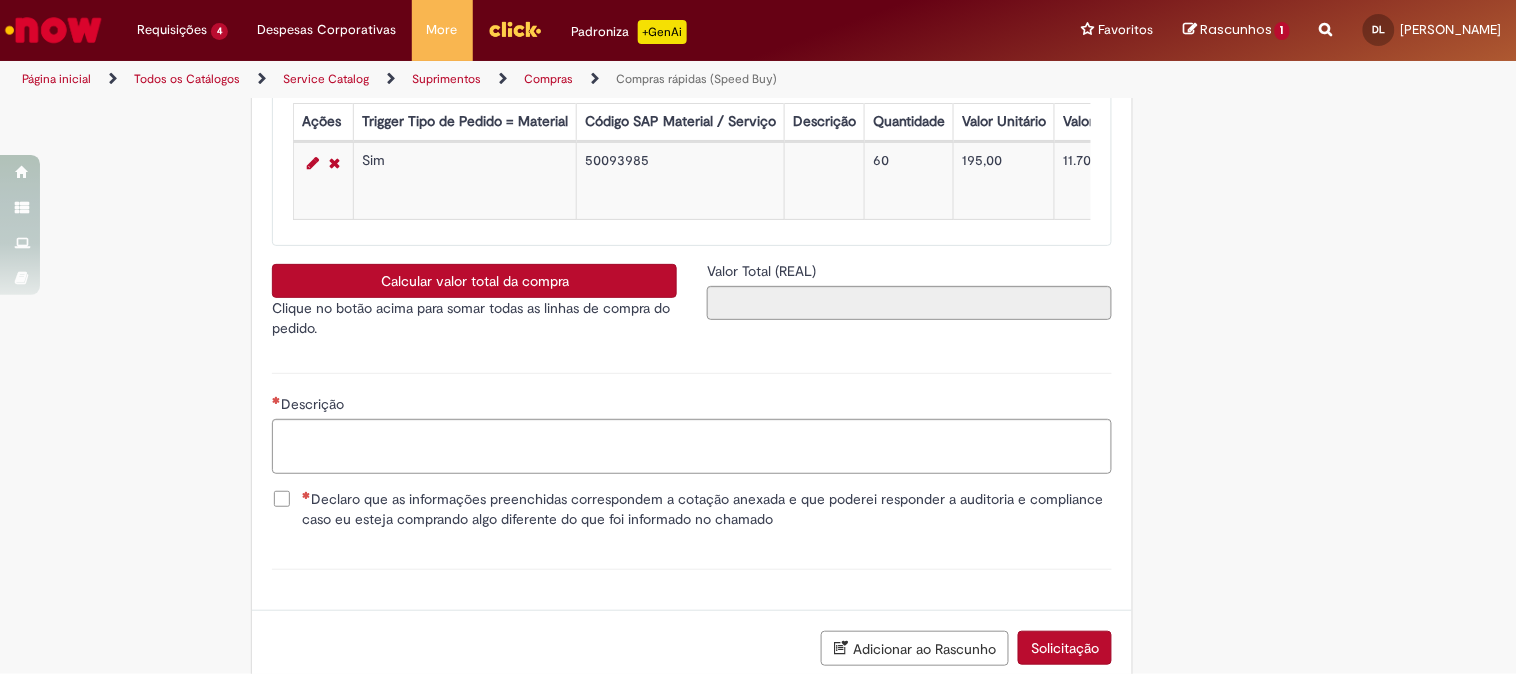 click on "Calcular valor total da compra" at bounding box center (474, 281) 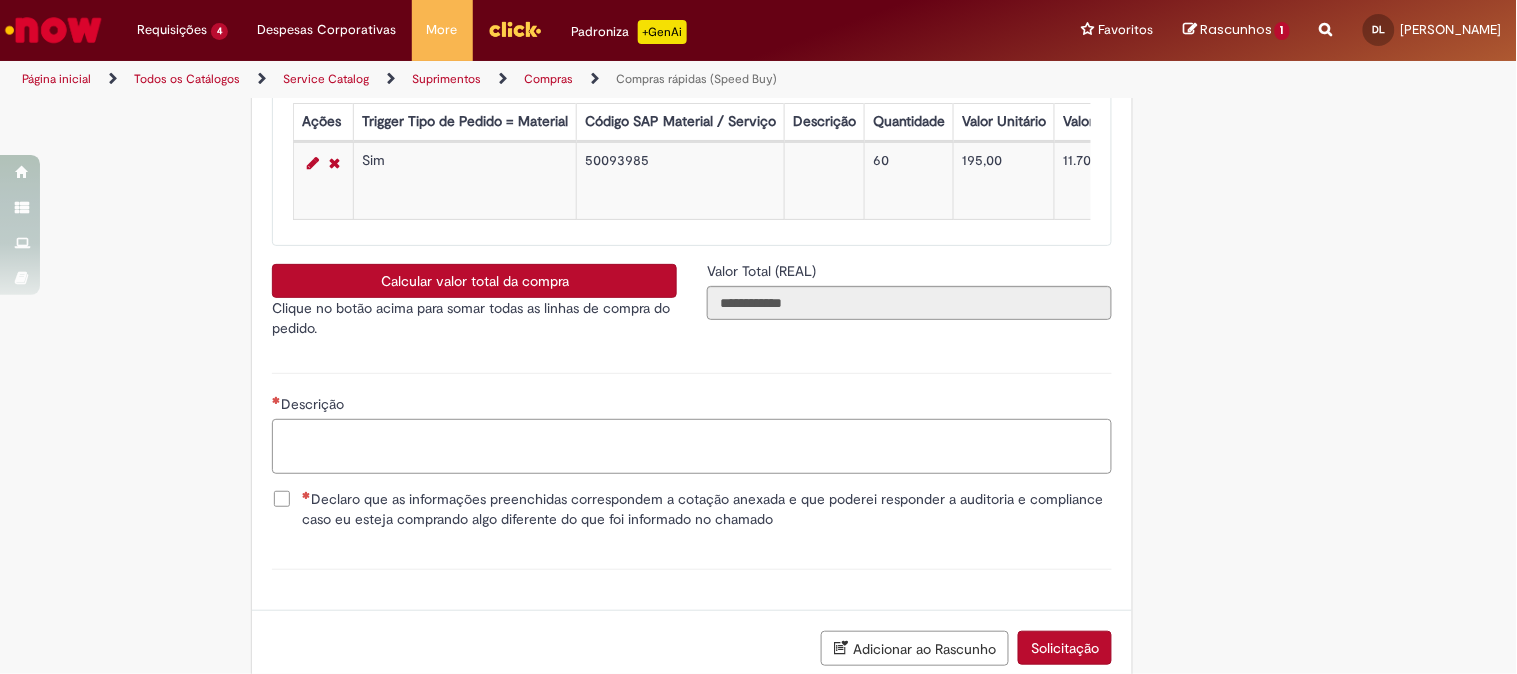 click on "Descrição" at bounding box center (692, 446) 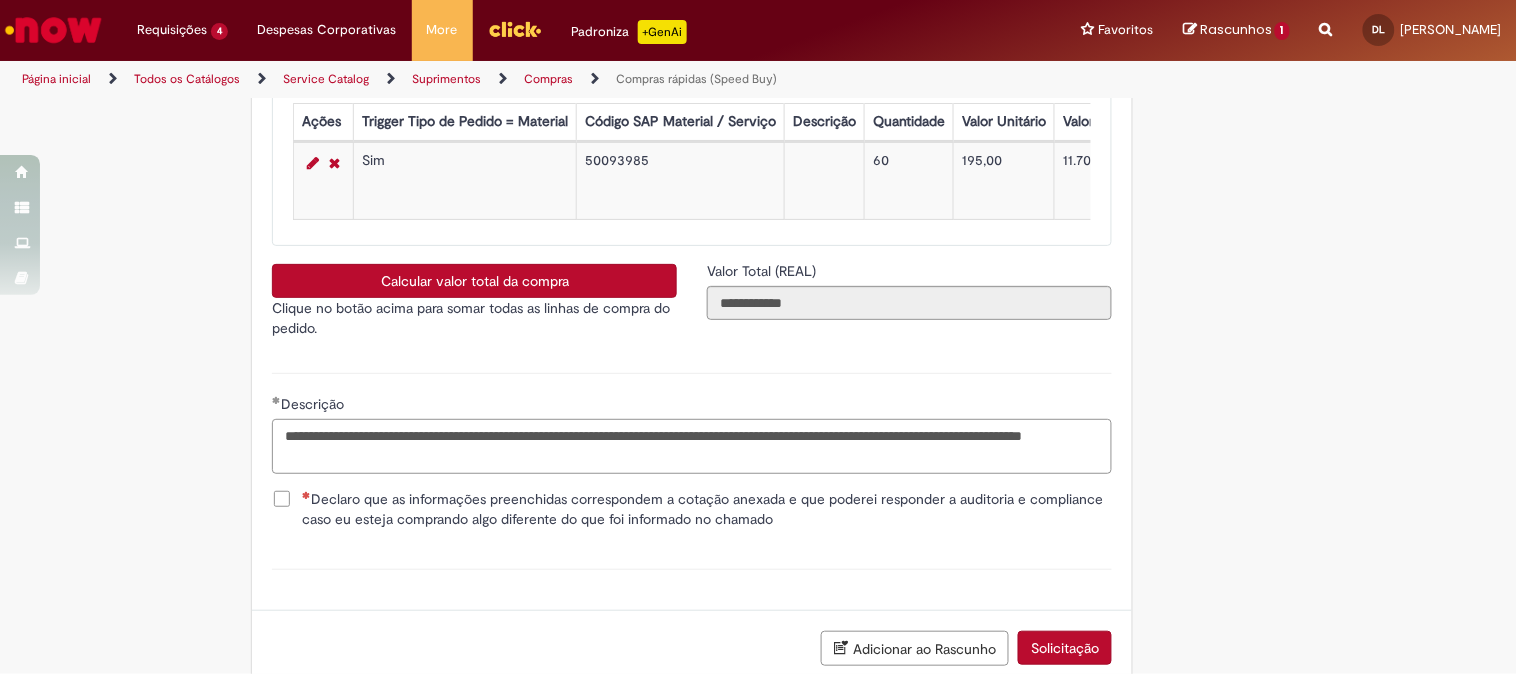 click on "**********" at bounding box center [692, 446] 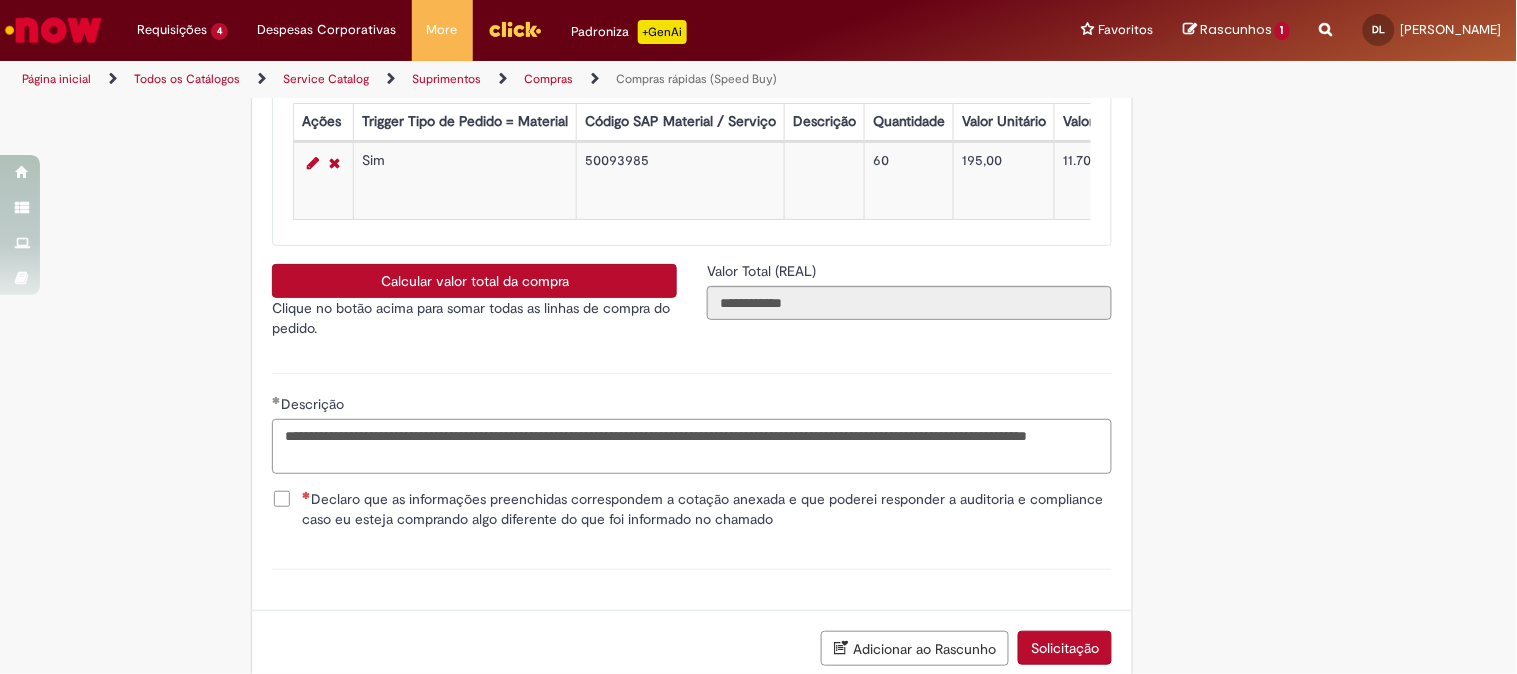 type on "**********" 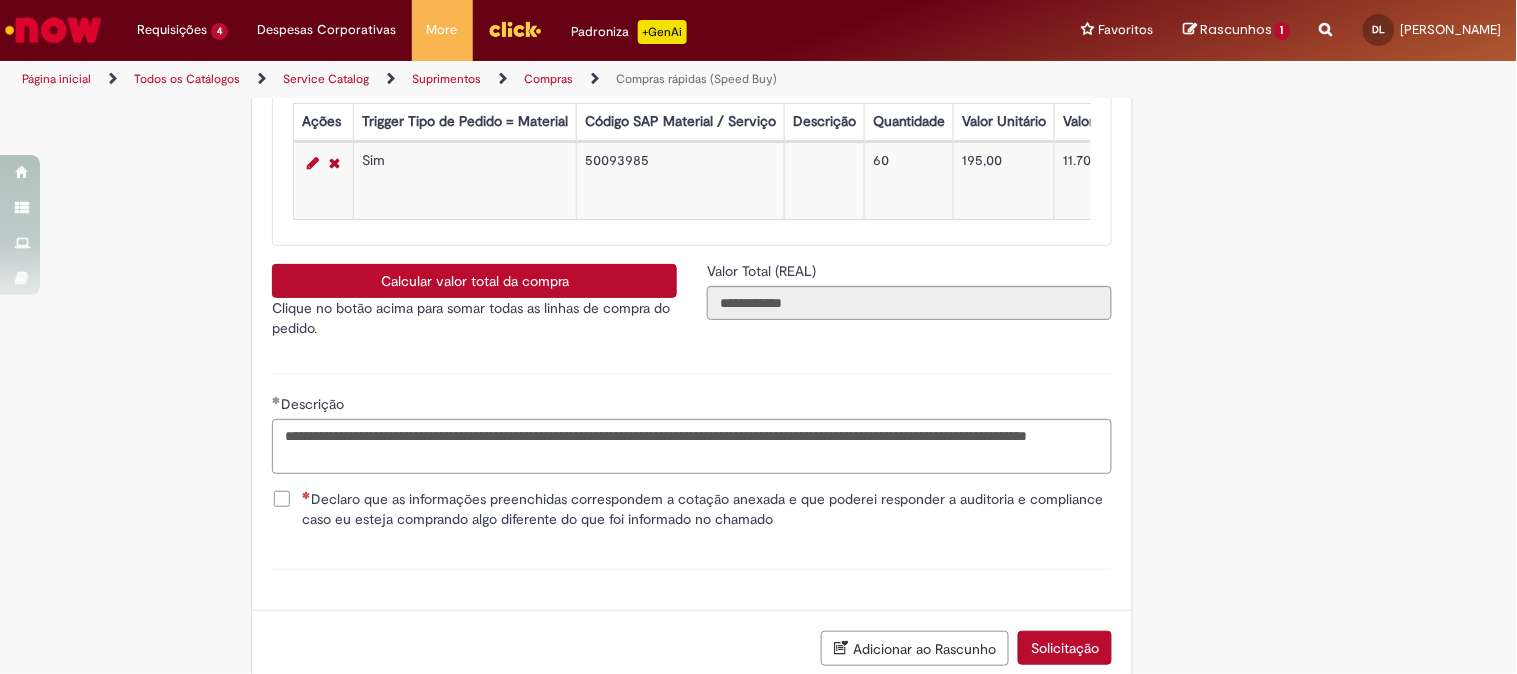 click on "Declaro que as informações preenchidas correspondem a cotação anexada e que poderei responder a auditoria e compliance caso eu esteja comprando algo diferente do que foi informado no chamado" at bounding box center [707, 509] 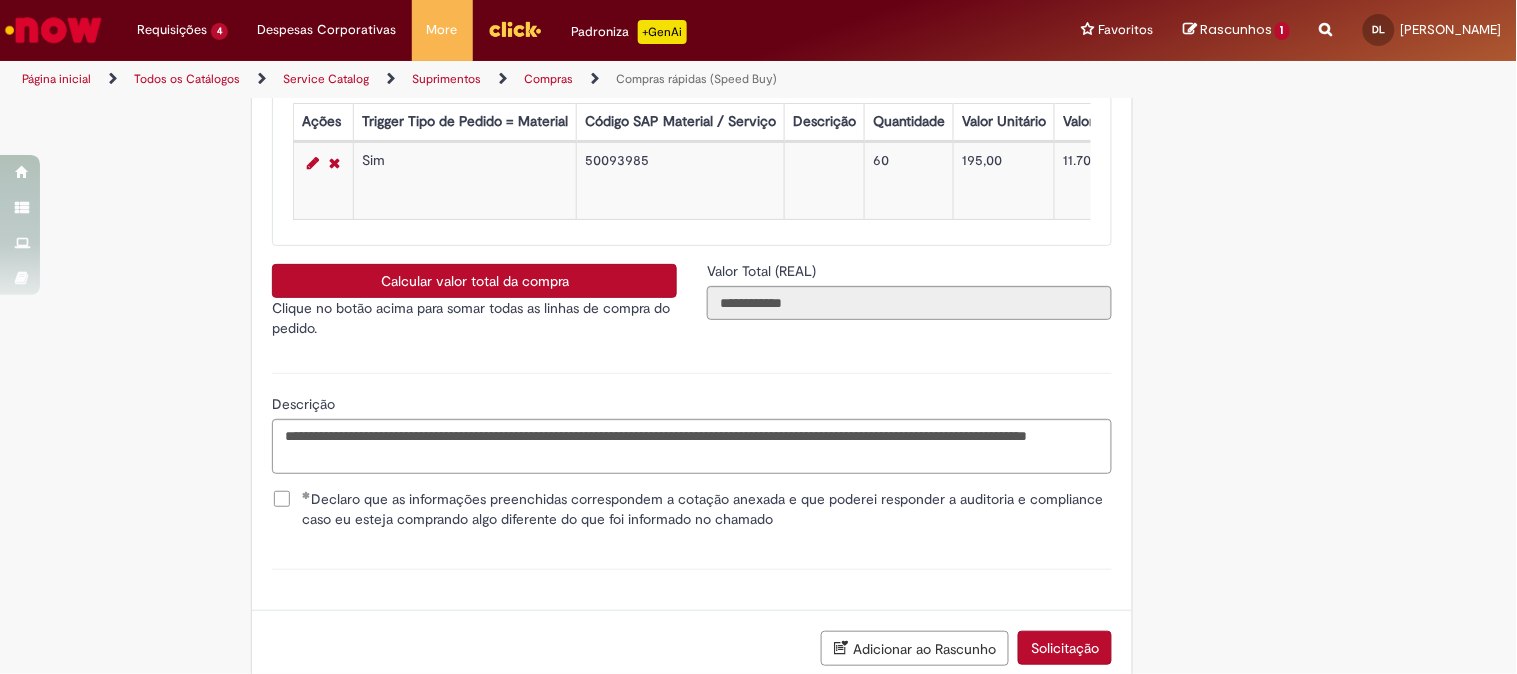 scroll, scrollTop: 3613, scrollLeft: 0, axis: vertical 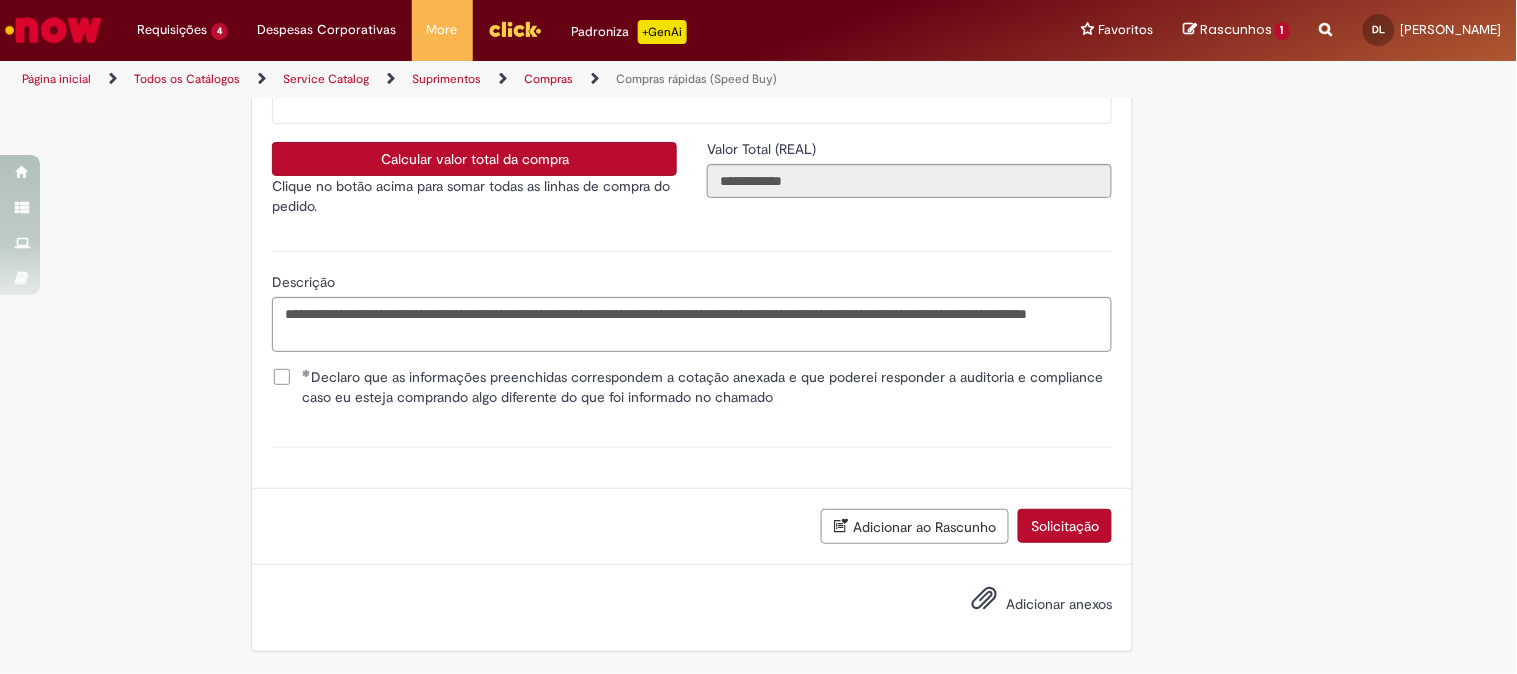 click on "Adicionar anexos" at bounding box center [1059, 604] 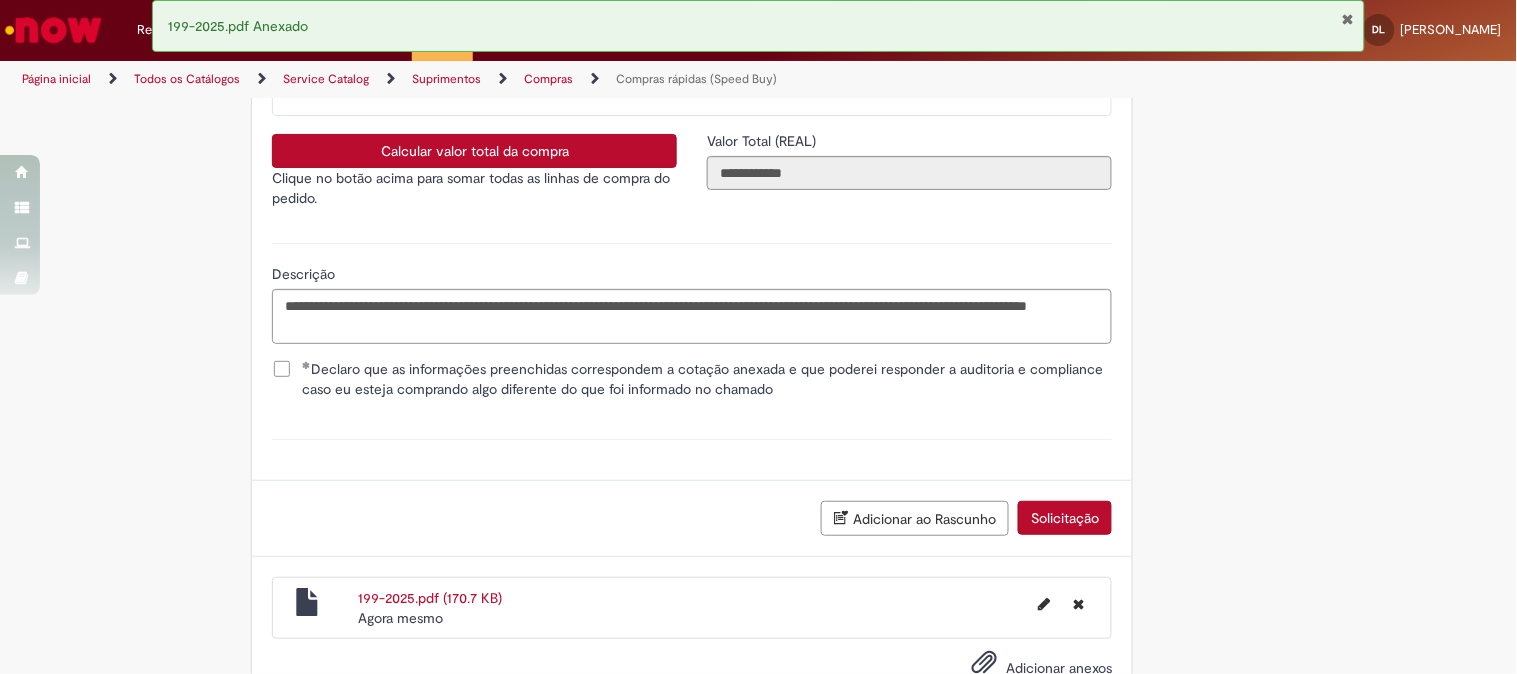 scroll, scrollTop: 3685, scrollLeft: 0, axis: vertical 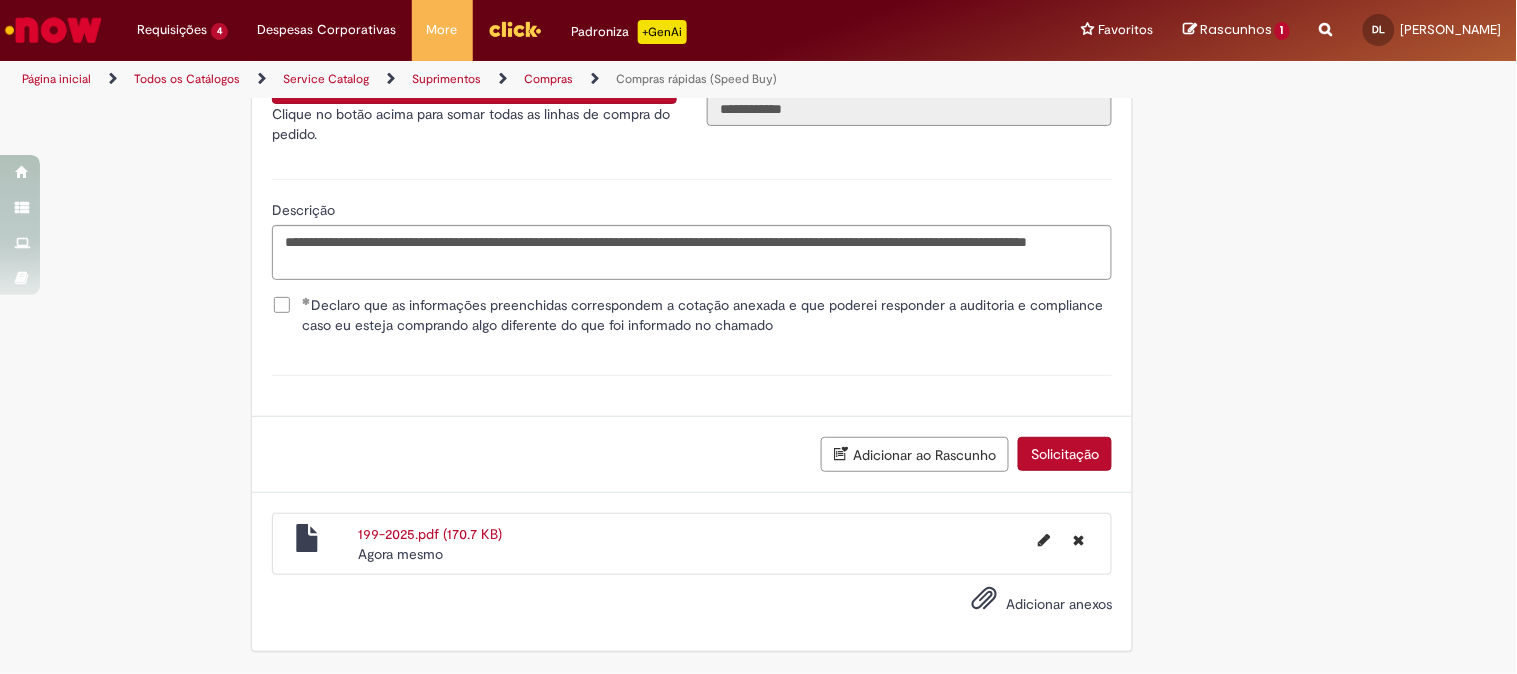 click on "Solicitação" at bounding box center [1065, 454] 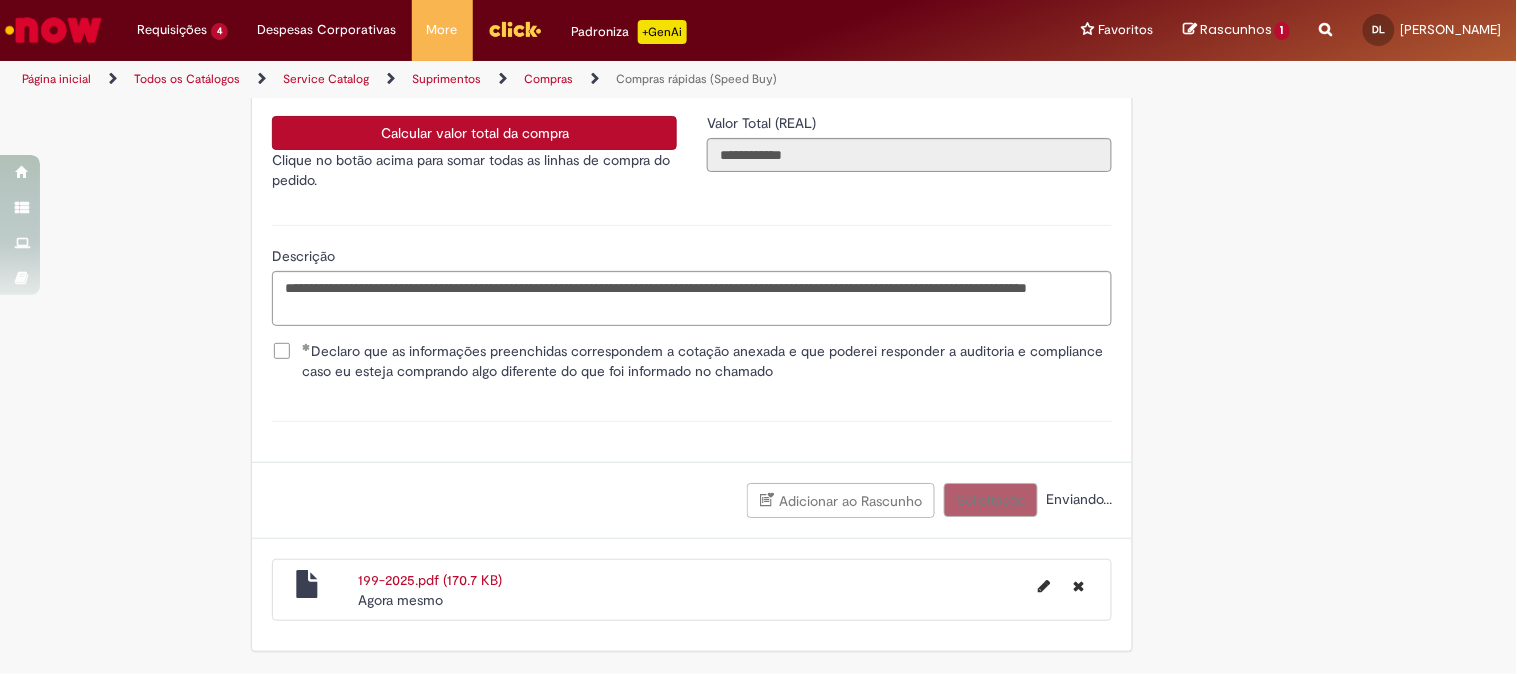 scroll, scrollTop: 3640, scrollLeft: 0, axis: vertical 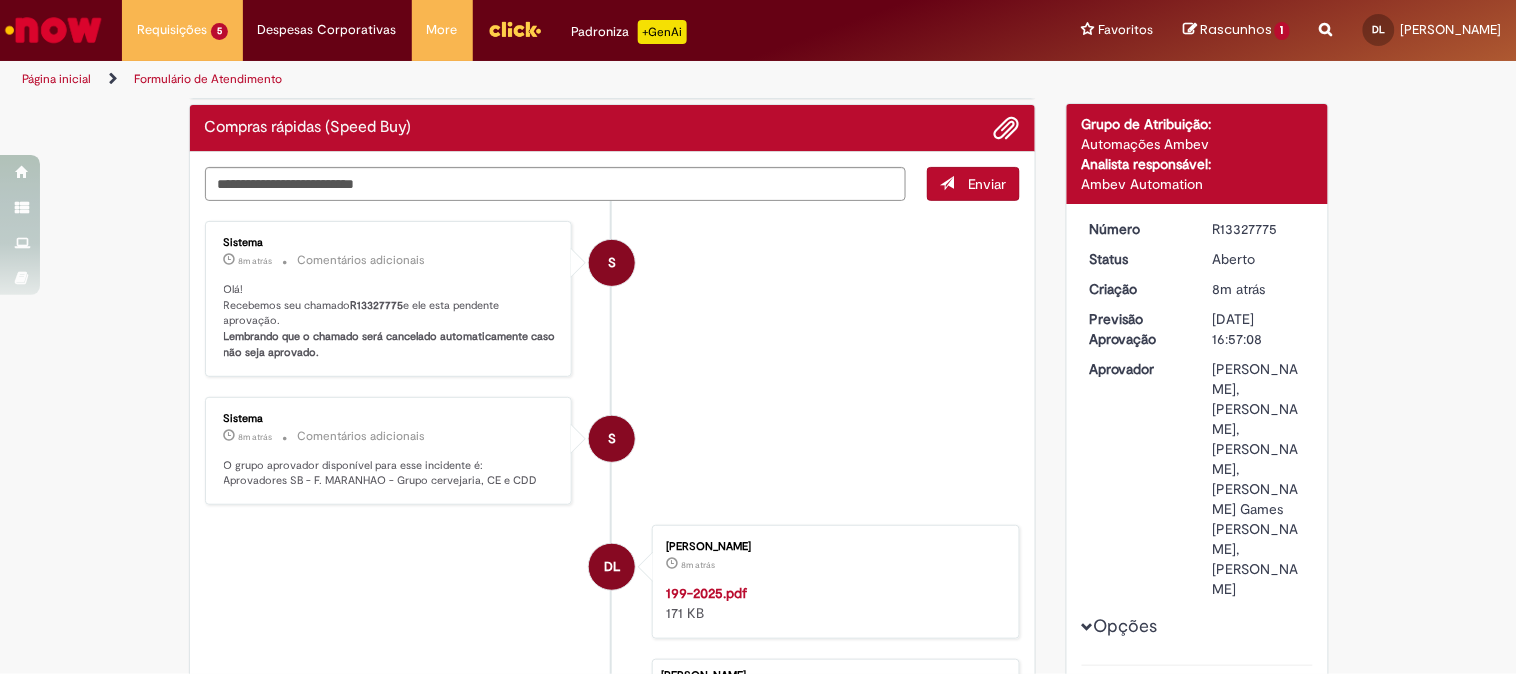 click on "R13327775" at bounding box center [377, 305] 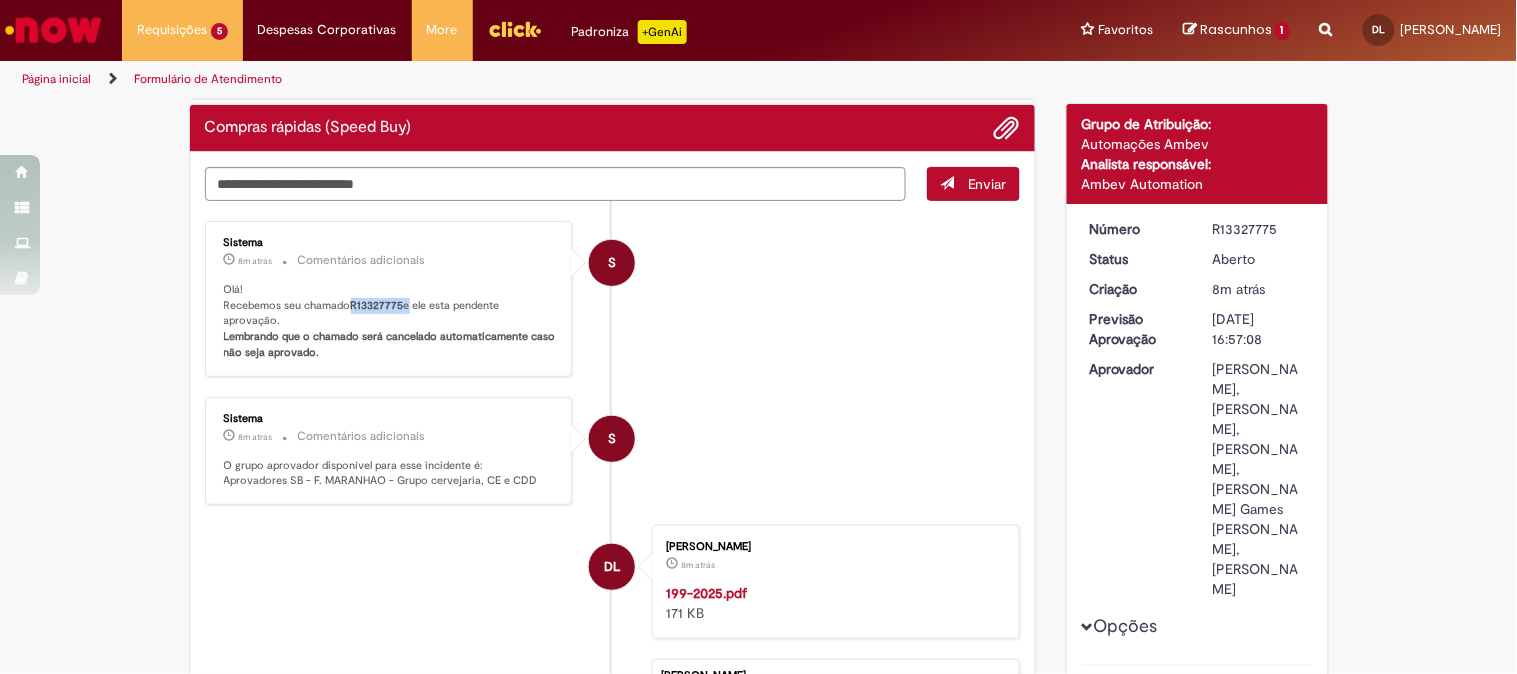click on "R13327775" at bounding box center [377, 305] 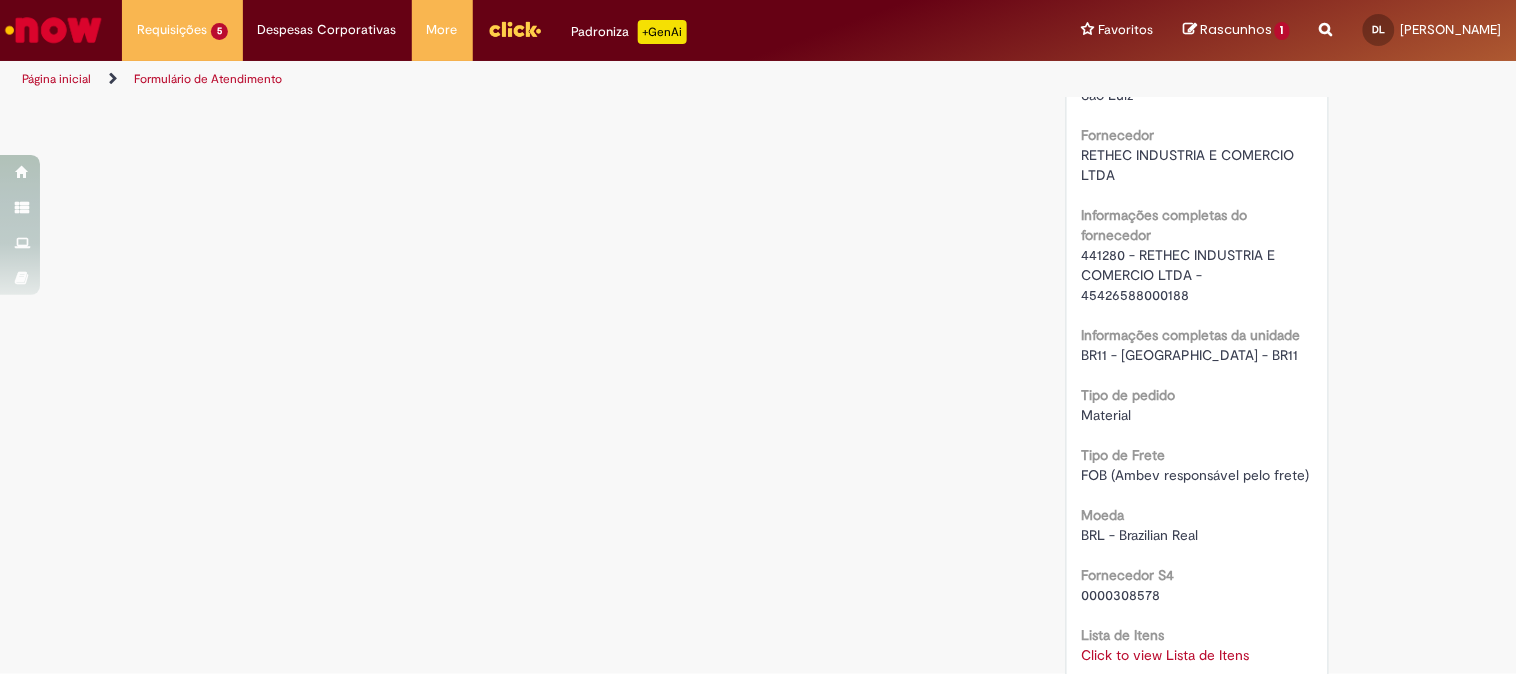 scroll, scrollTop: 1888, scrollLeft: 0, axis: vertical 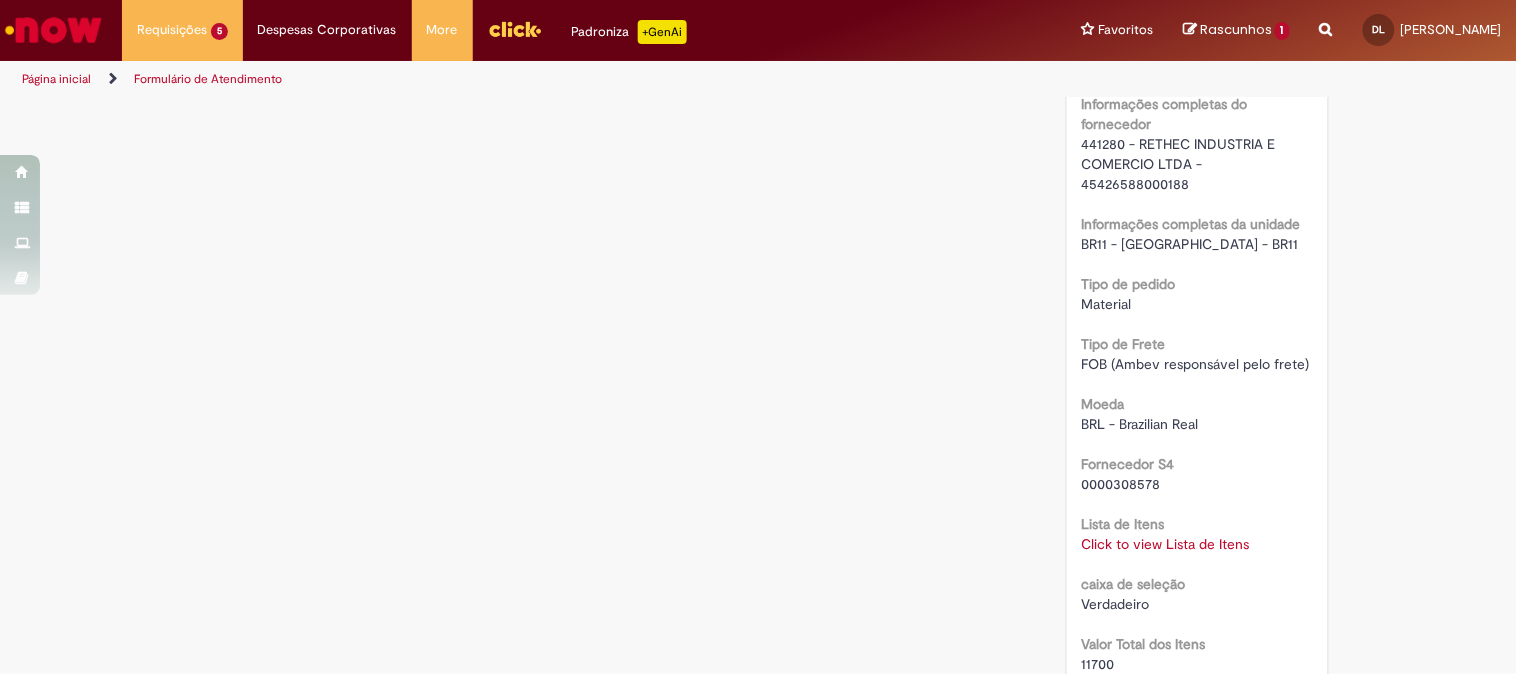 click on "Click to view Lista de Itens" at bounding box center [1166, 544] 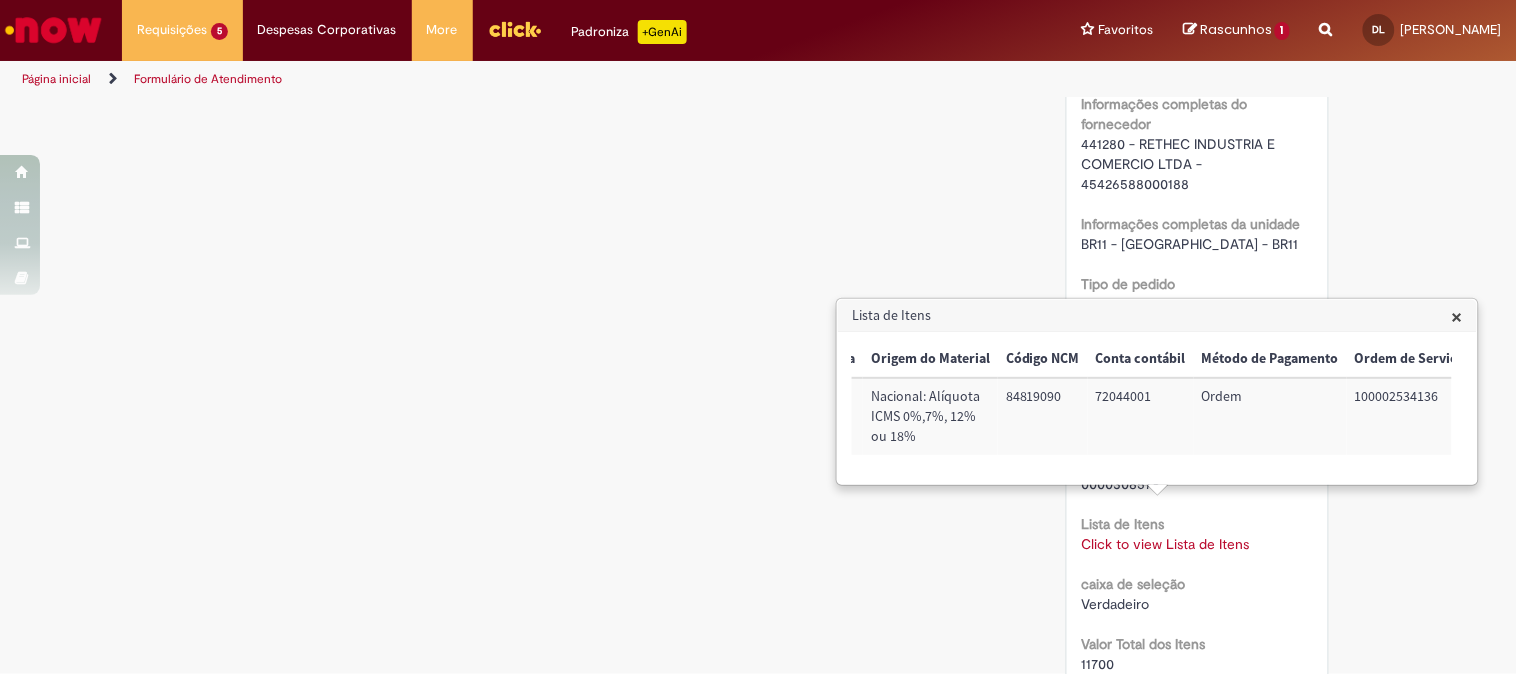 scroll, scrollTop: 0, scrollLeft: 812, axis: horizontal 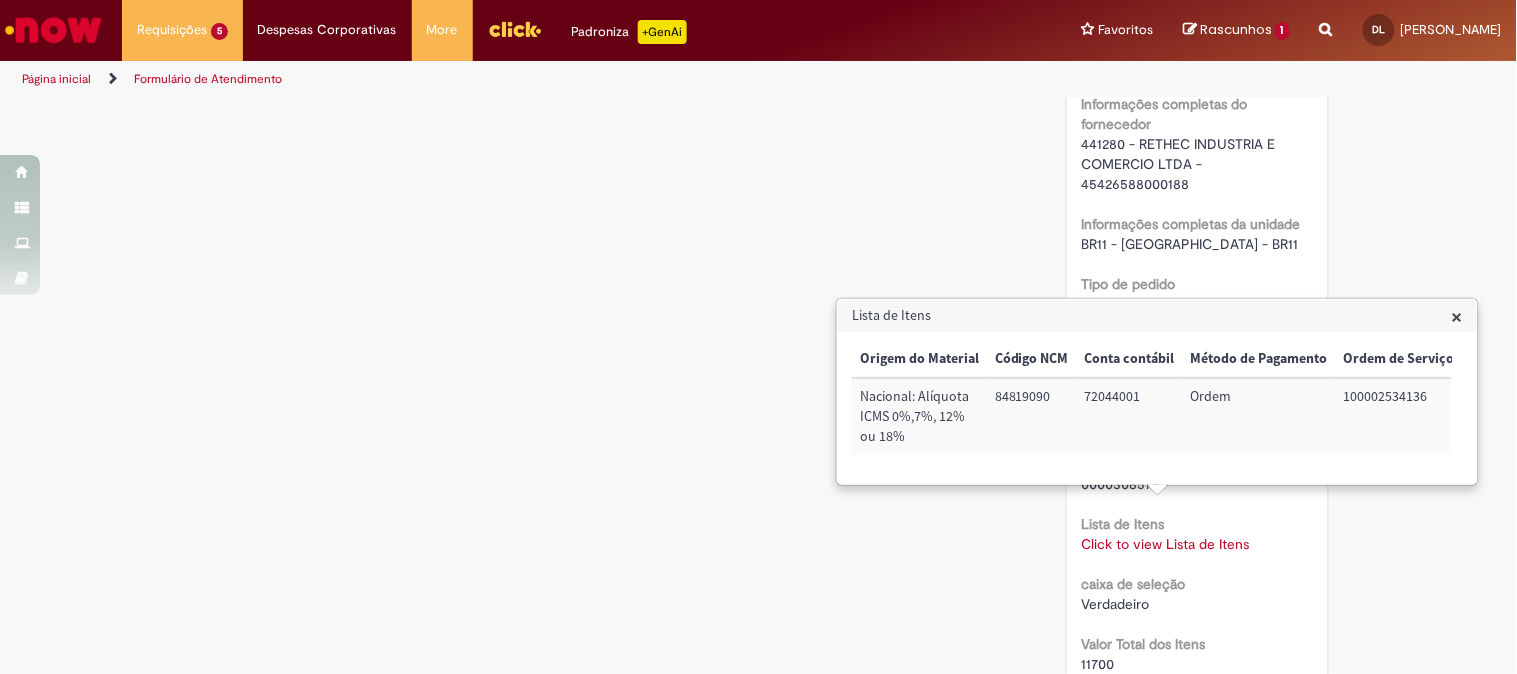 click on "×" at bounding box center (1457, 316) 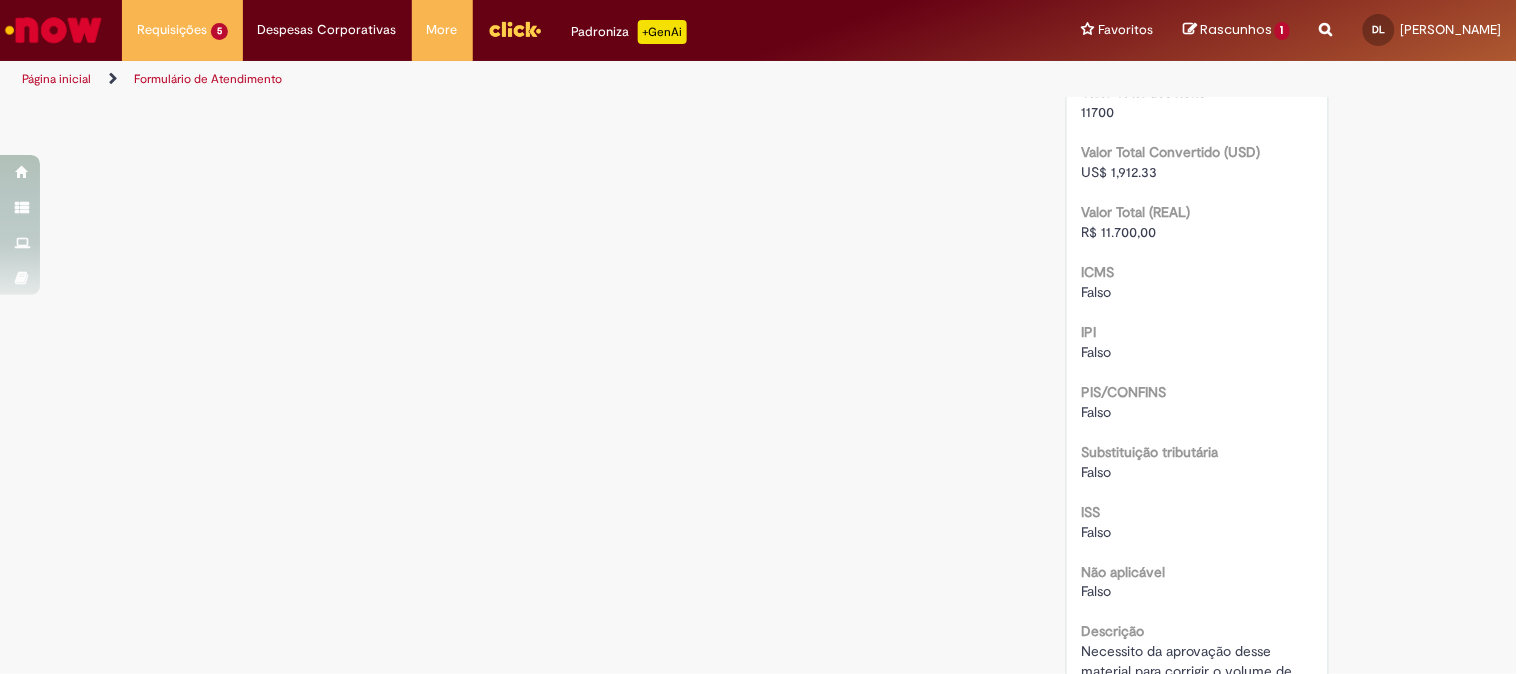 scroll, scrollTop: 2106, scrollLeft: 0, axis: vertical 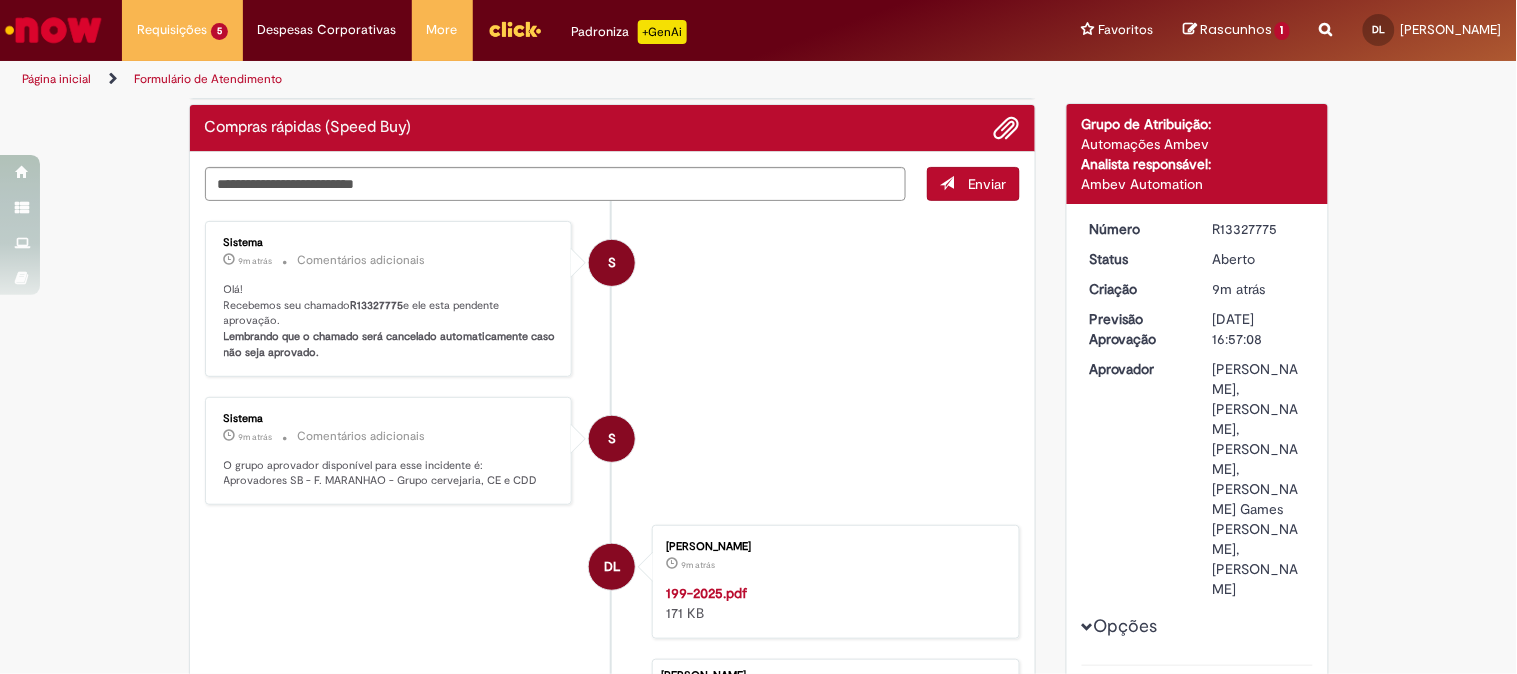 click on "S
Sistema
9m atrás 9 minutos atrás     Comentários adicionais
Olá!  Recebemos seu chamado  R13327775  e ele esta pendente aprovação.  Lembrando que o chamado será cancelado automaticamente caso não seja aprovado.
S
Sistema
9m atrás 9 minutos atrás     Comentários adicionais
O grupo aprovador disponível para esse incidente é:
Aprovadores SB - F. MARANHAO - Grupo cervejaria, CE e CDD
DL" at bounding box center (613, 518) 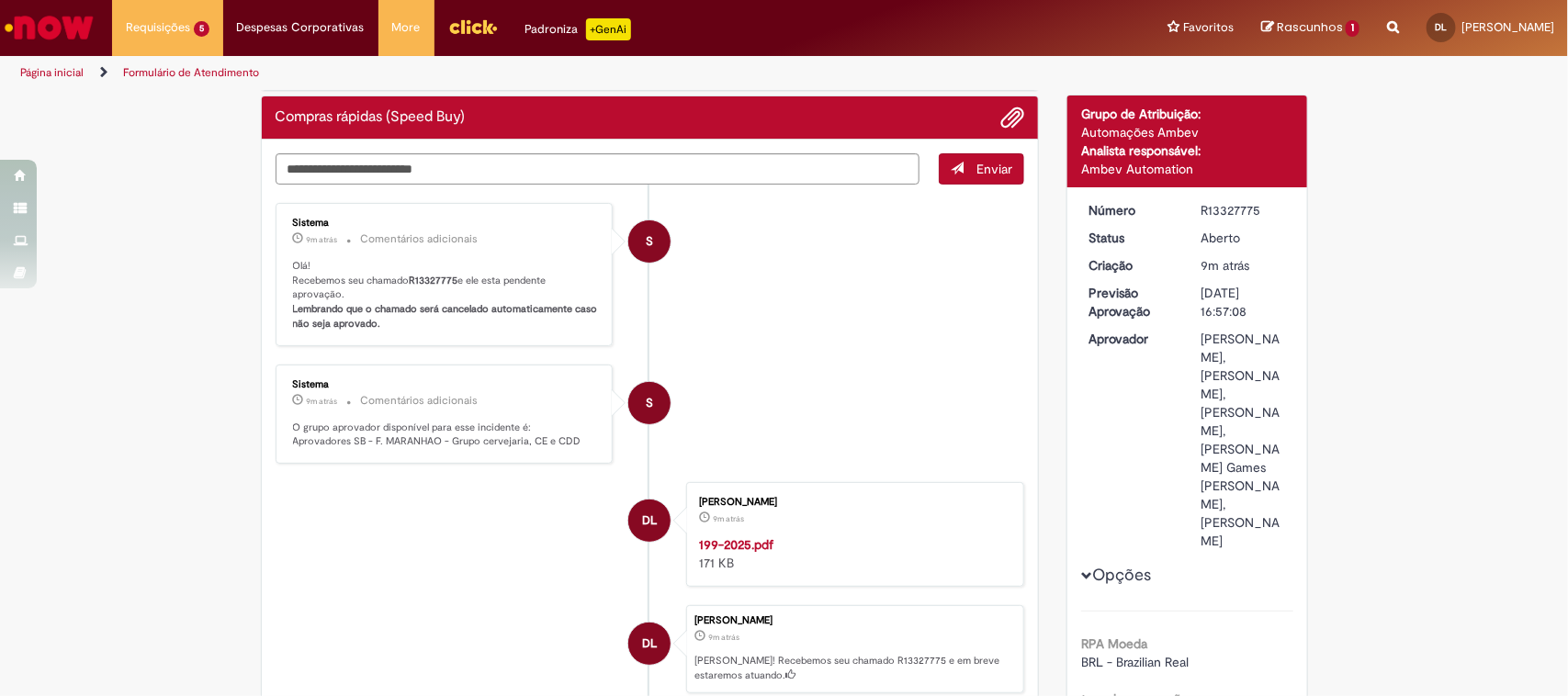scroll, scrollTop: 0, scrollLeft: 0, axis: both 